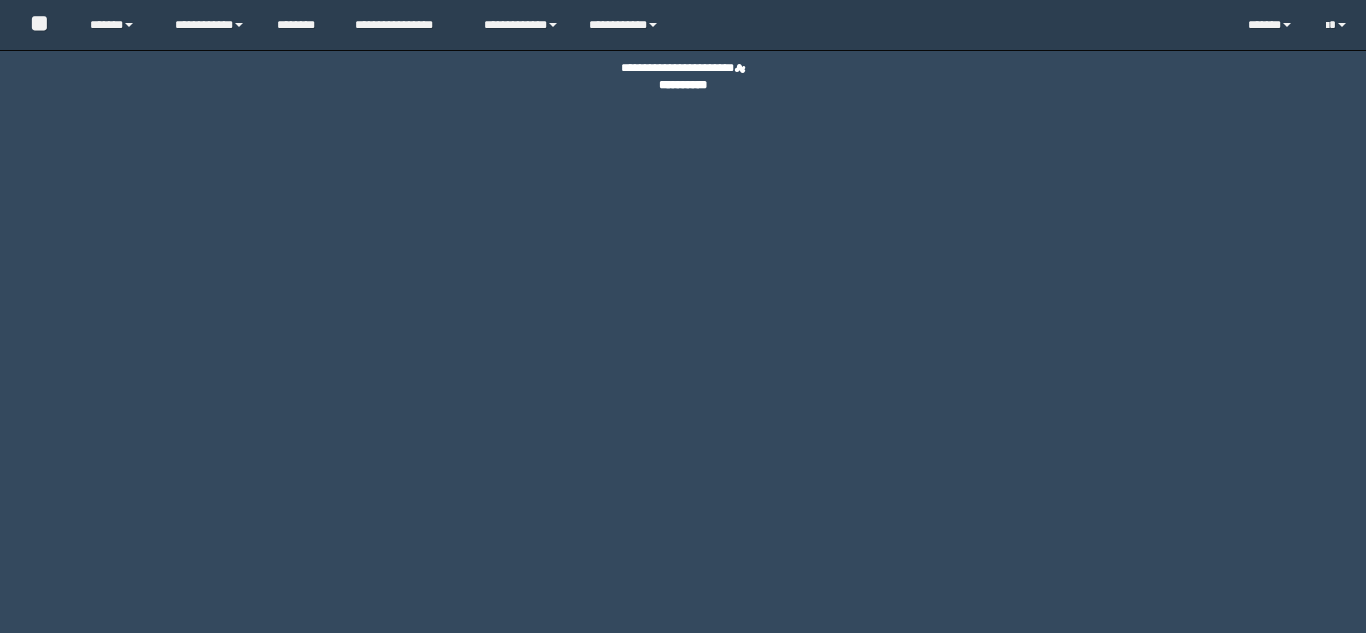 scroll, scrollTop: 0, scrollLeft: 0, axis: both 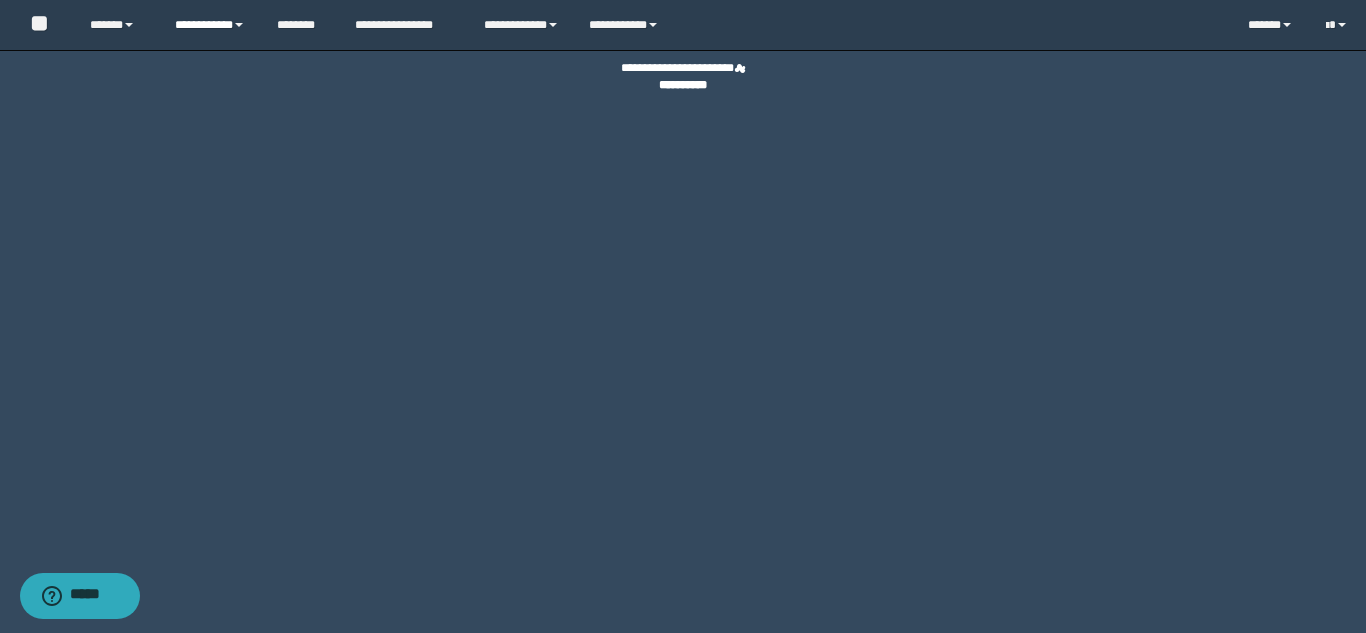 click on "**********" at bounding box center (210, 25) 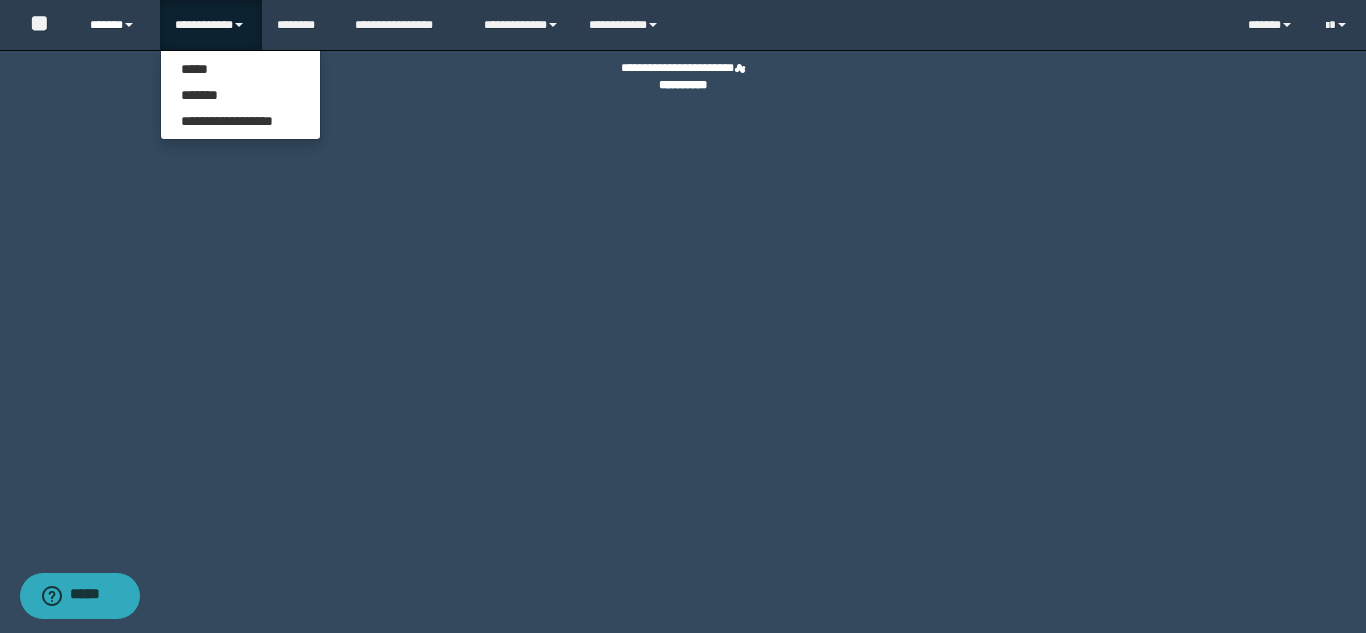 click on "******" at bounding box center [117, 25] 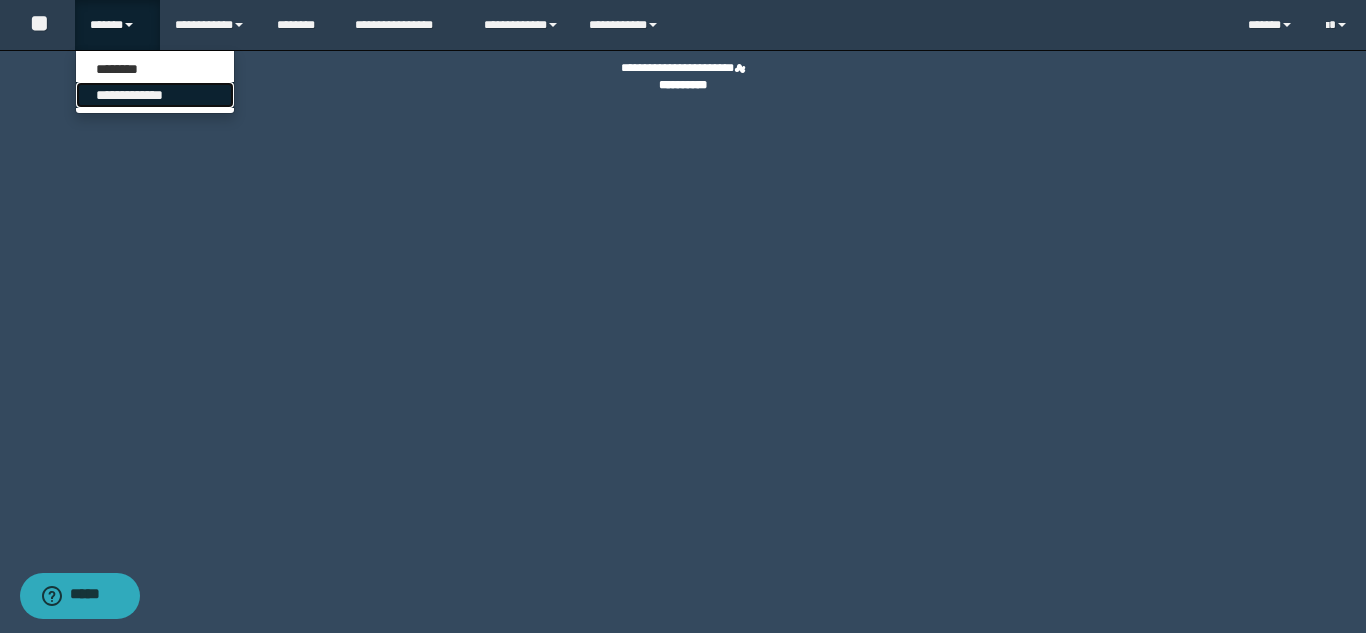 click on "**********" at bounding box center [155, 95] 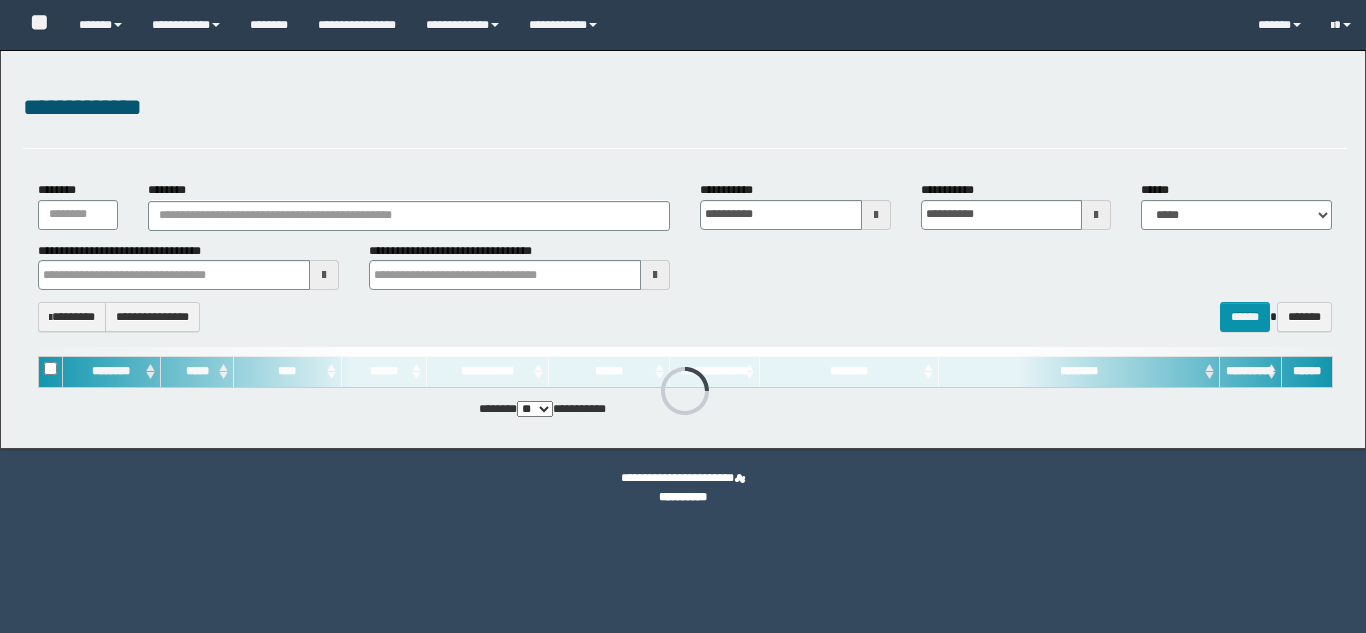 scroll, scrollTop: 0, scrollLeft: 0, axis: both 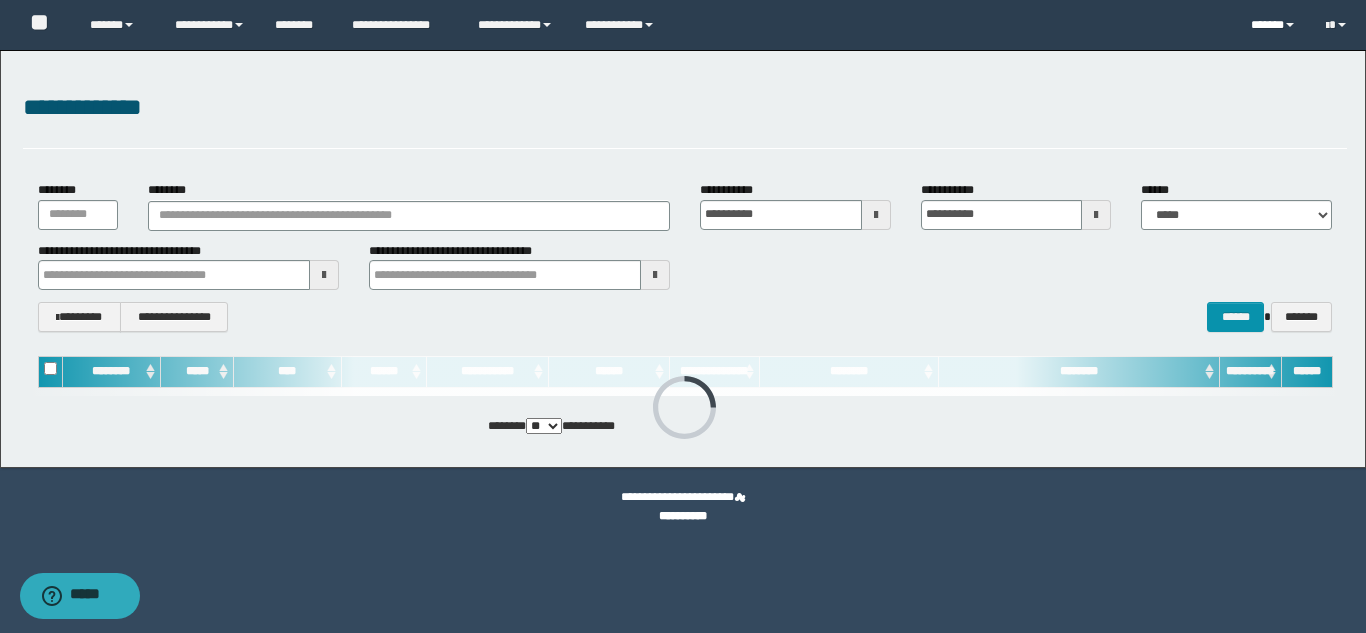 click on "******" at bounding box center [1273, 25] 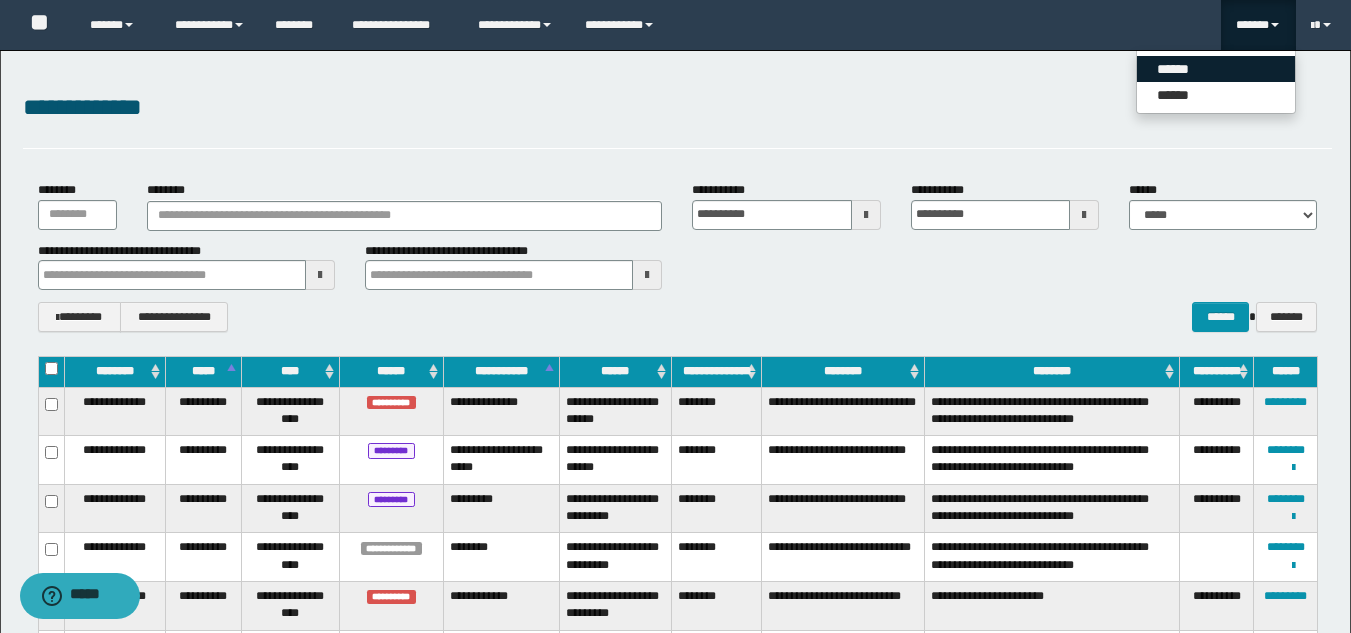 click on "******" at bounding box center (1216, 69) 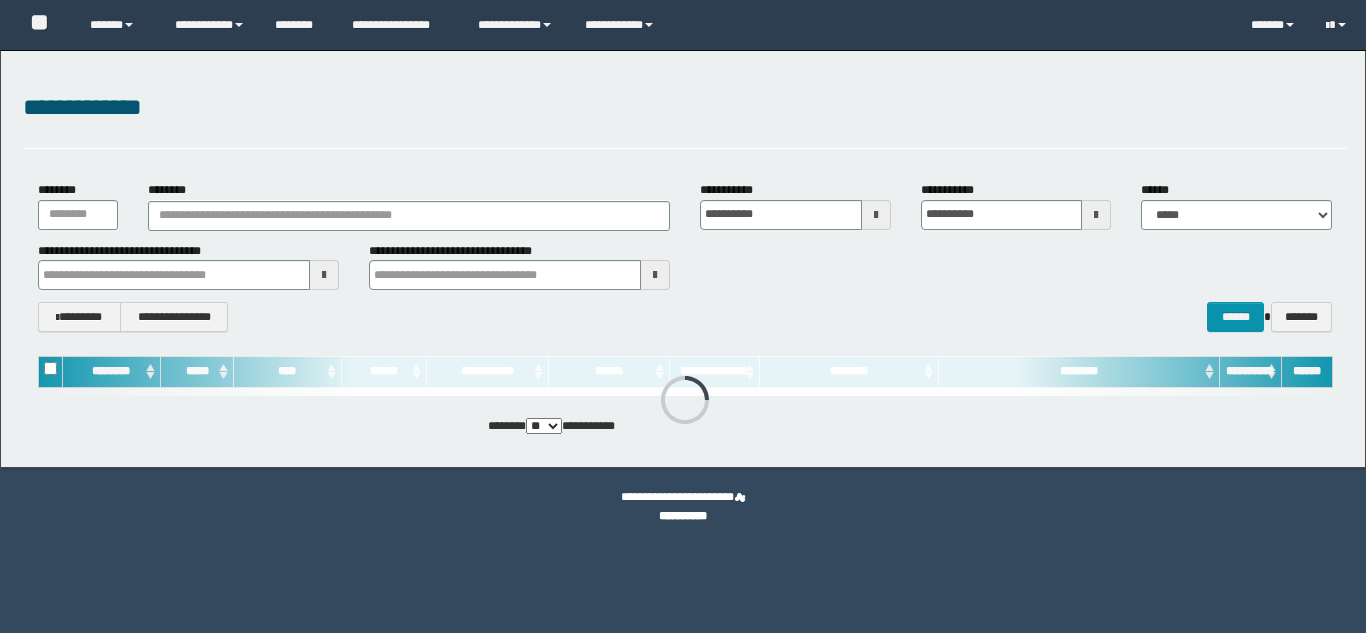 scroll, scrollTop: 0, scrollLeft: 0, axis: both 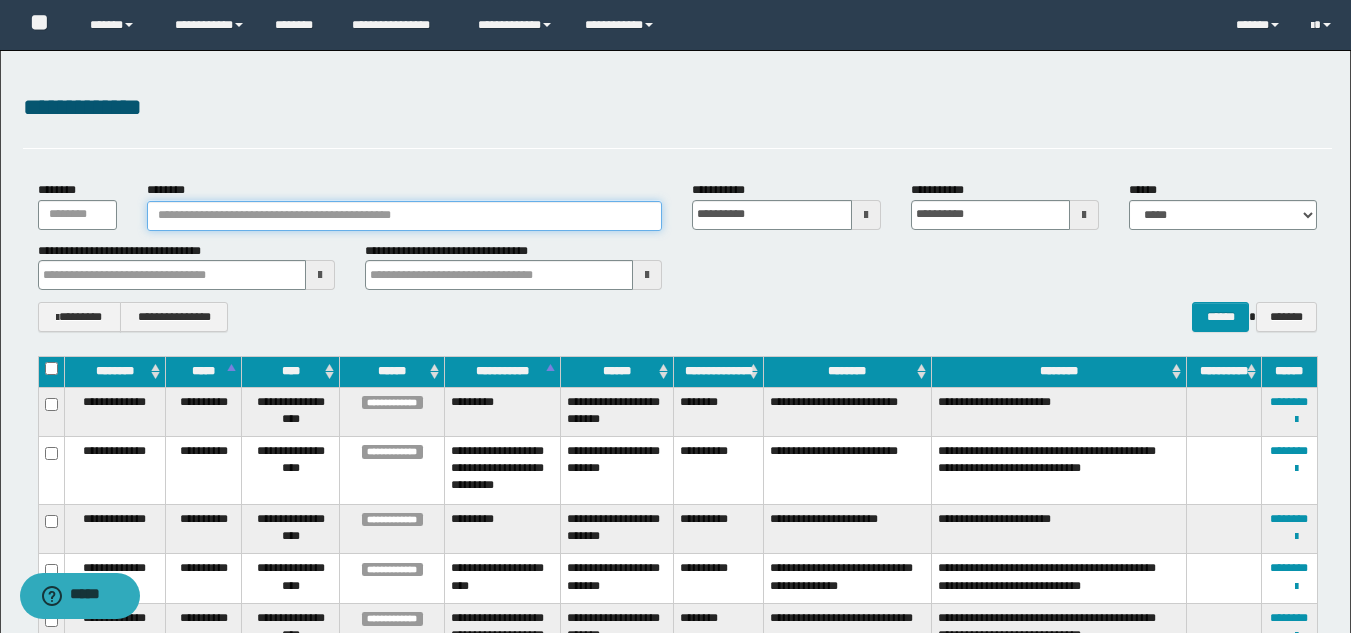click on "********" at bounding box center [405, 216] 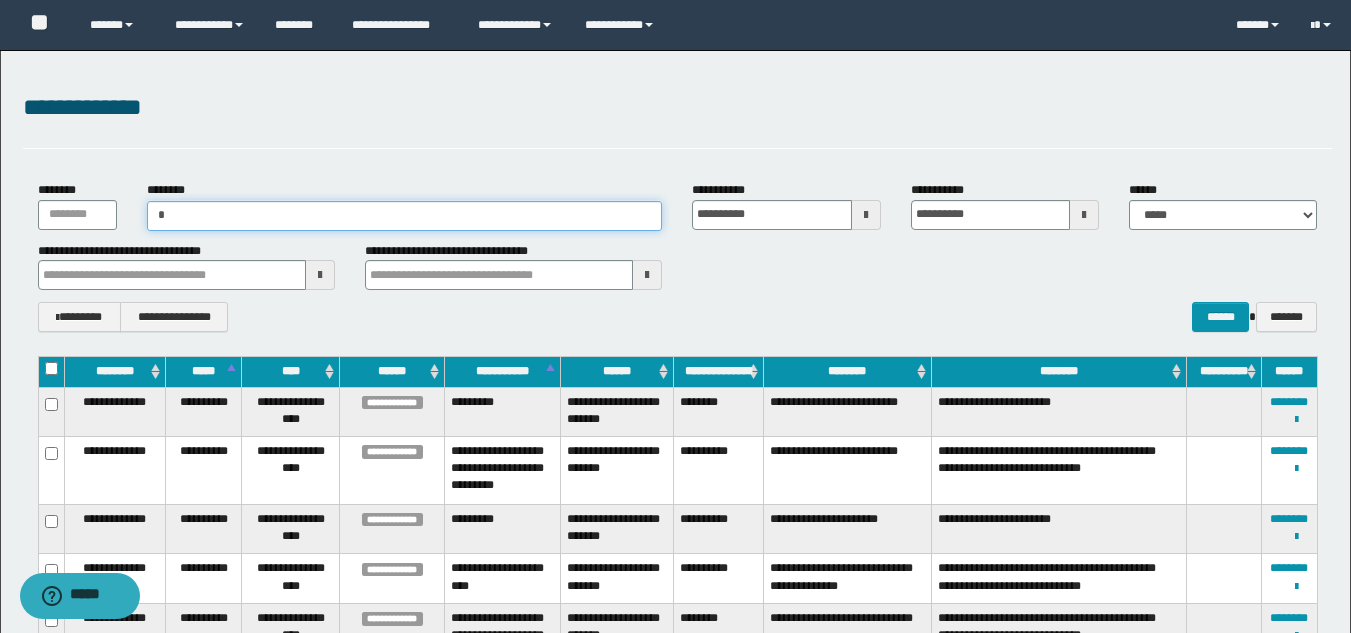 type on "**" 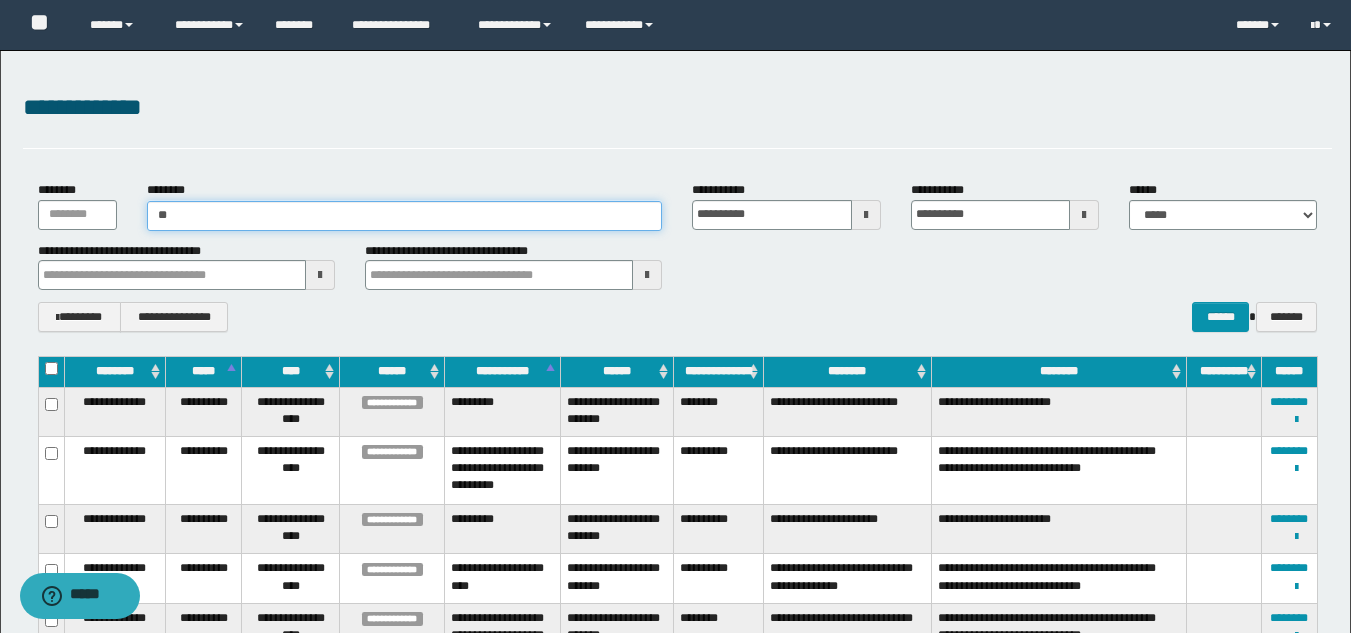 type on "**" 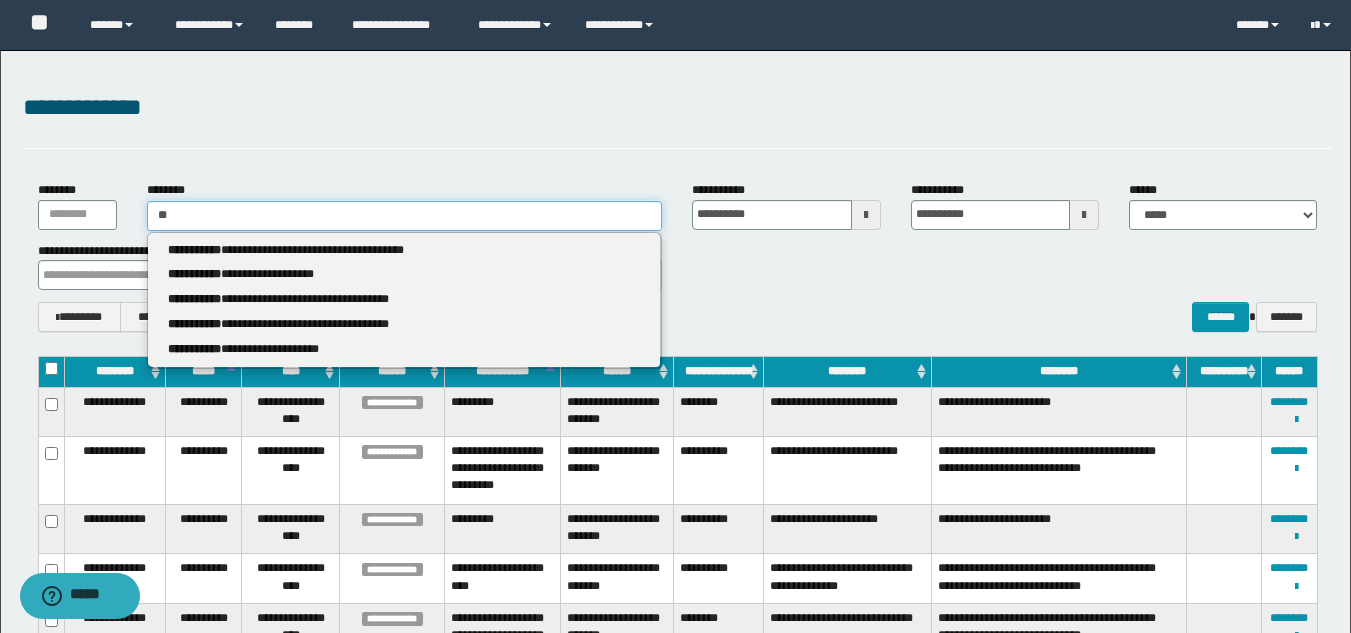 type 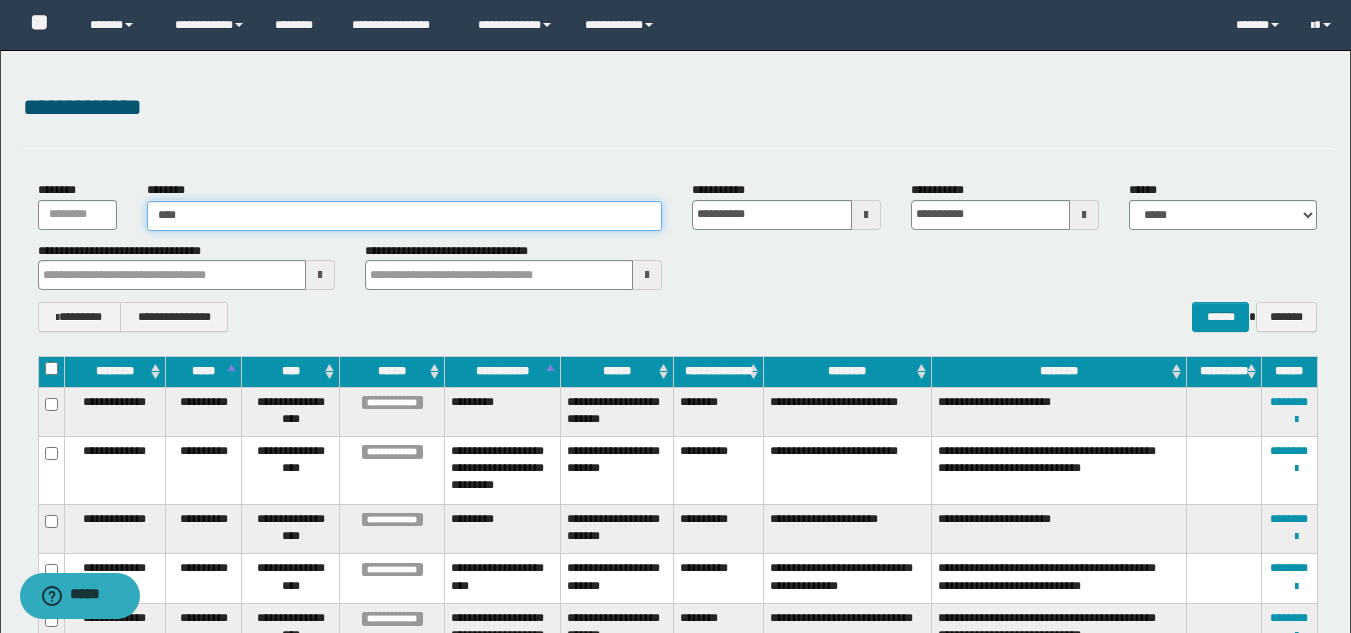 type on "*****" 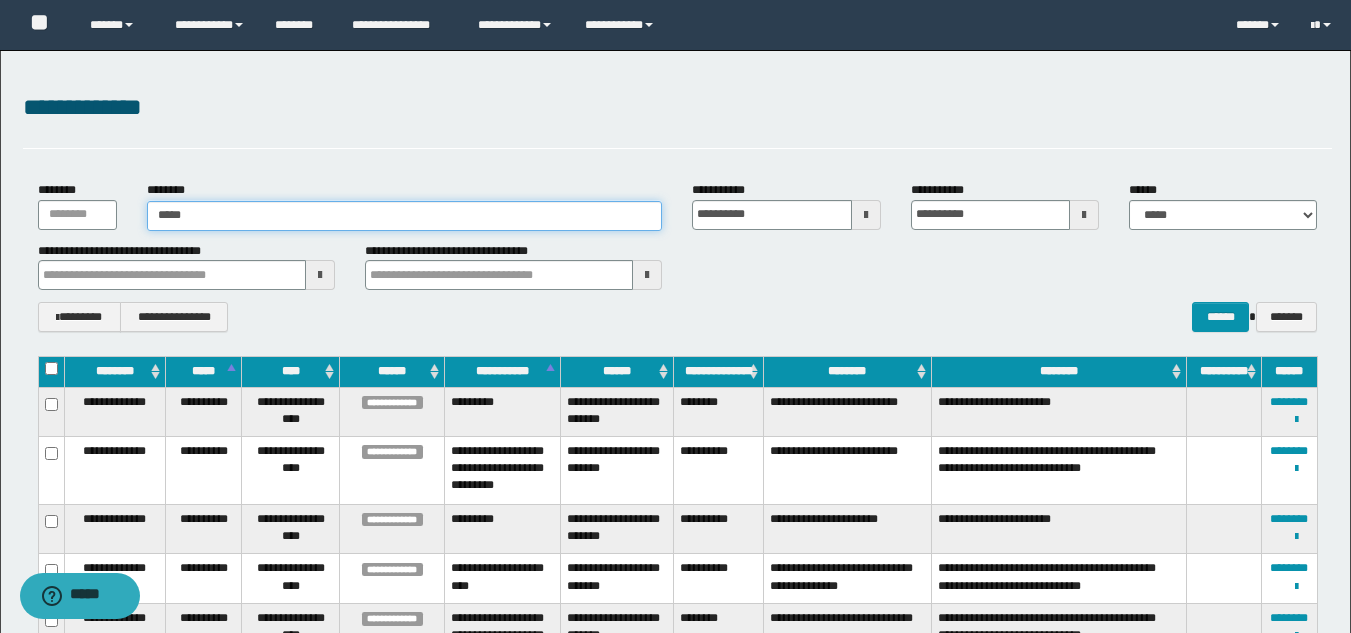 type on "*****" 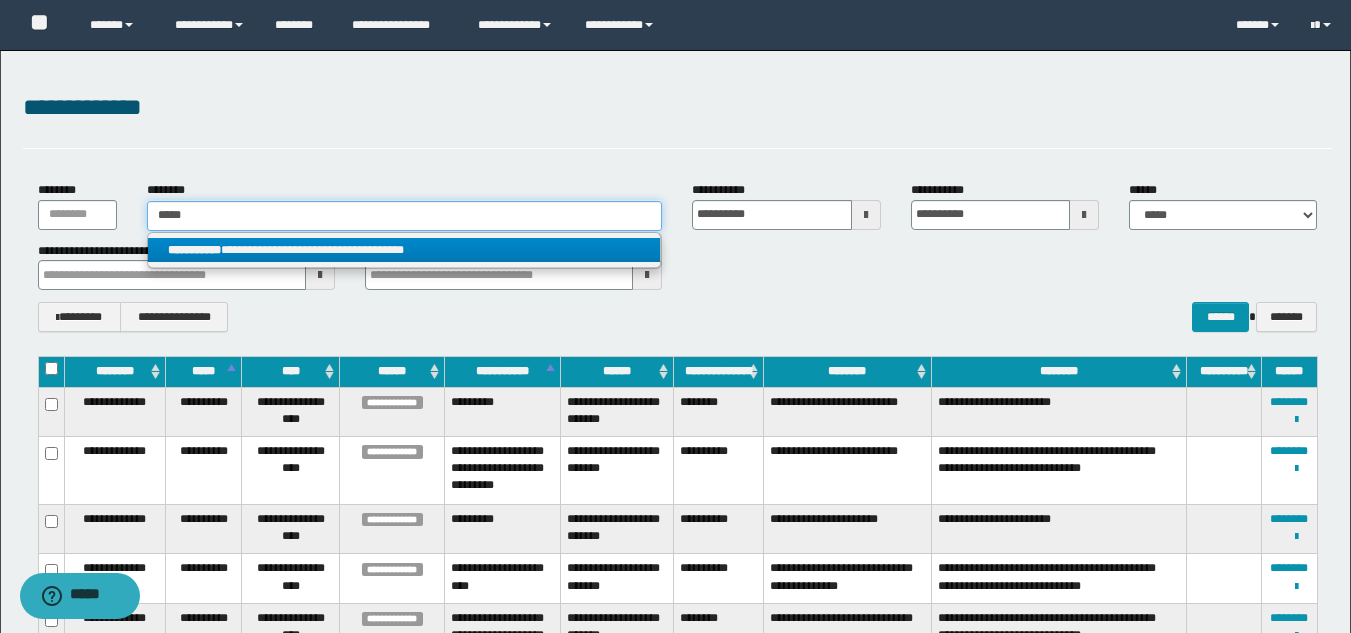 type on "*****" 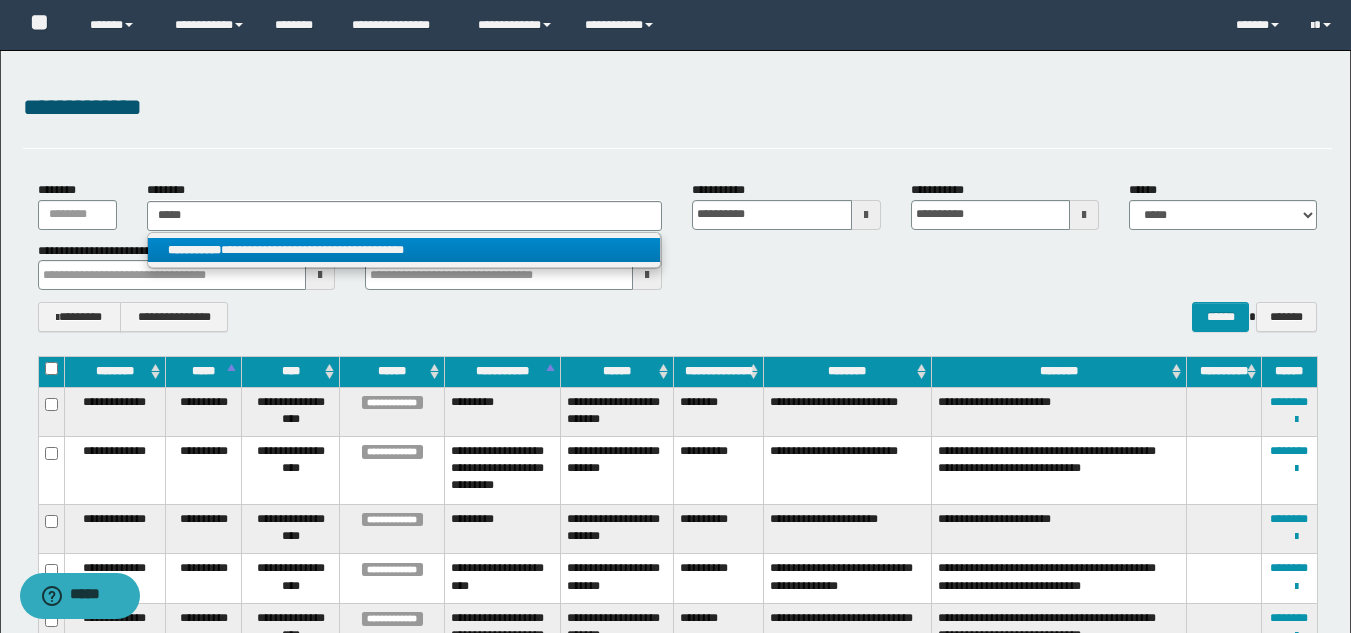 click on "**********" at bounding box center (404, 250) 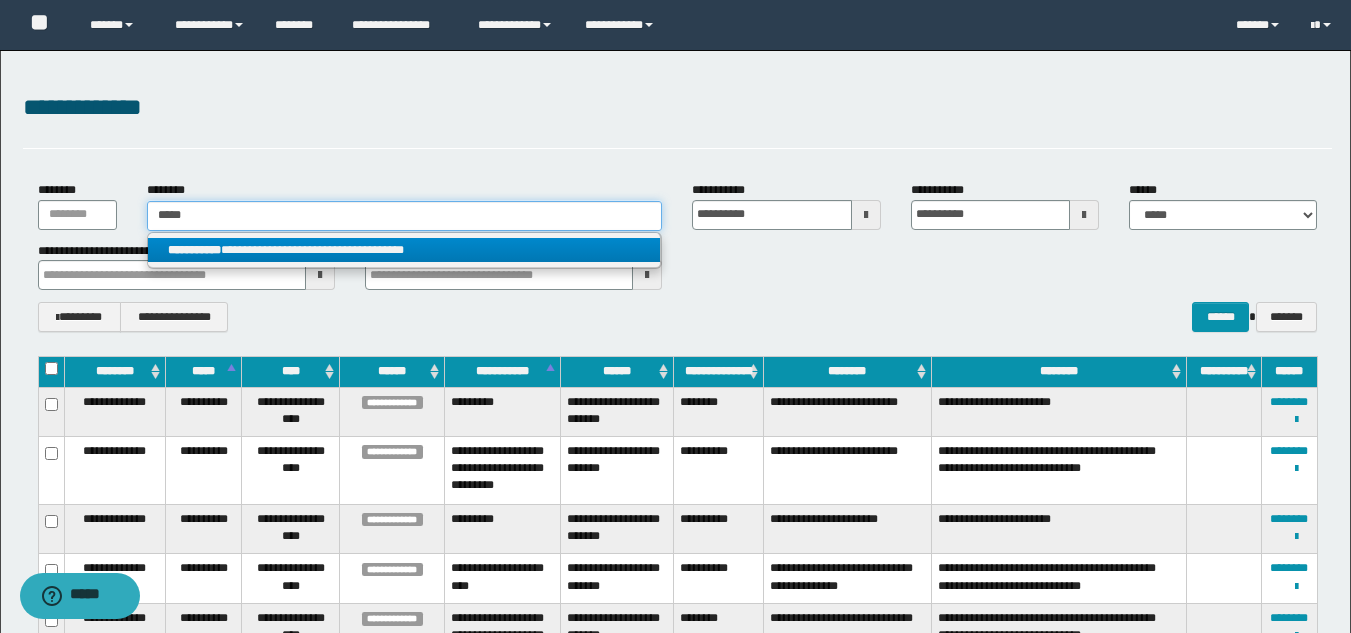 type 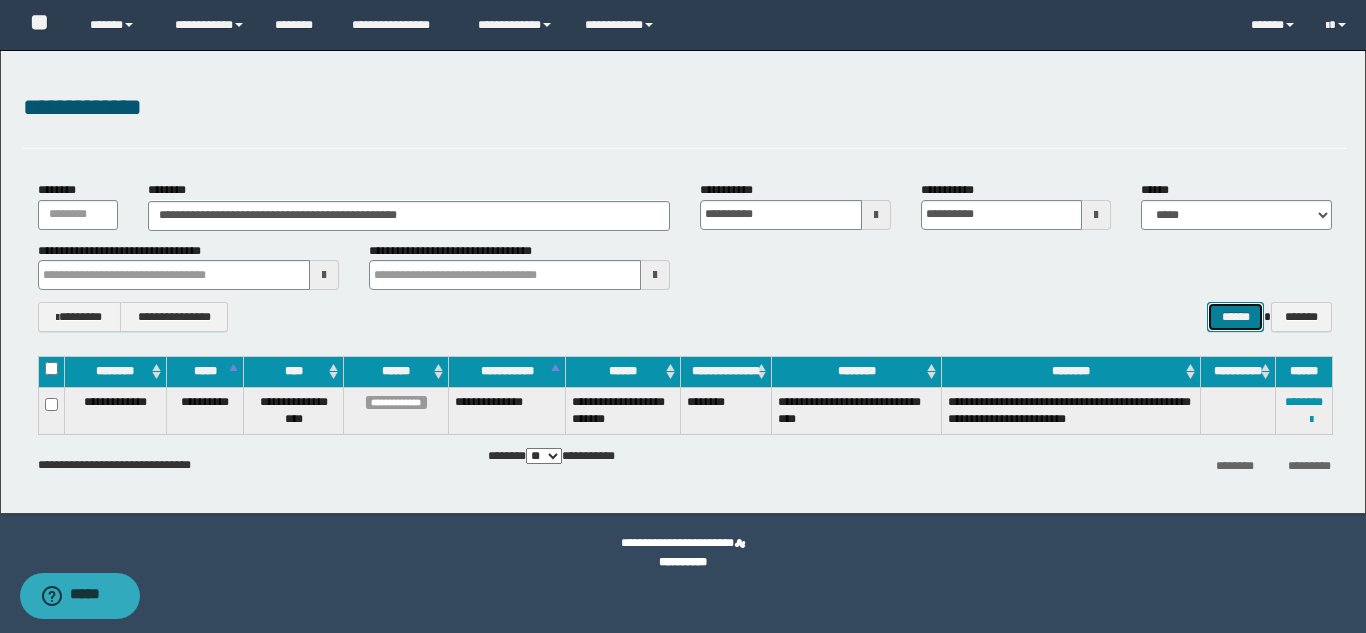 click on "******" at bounding box center (1235, 317) 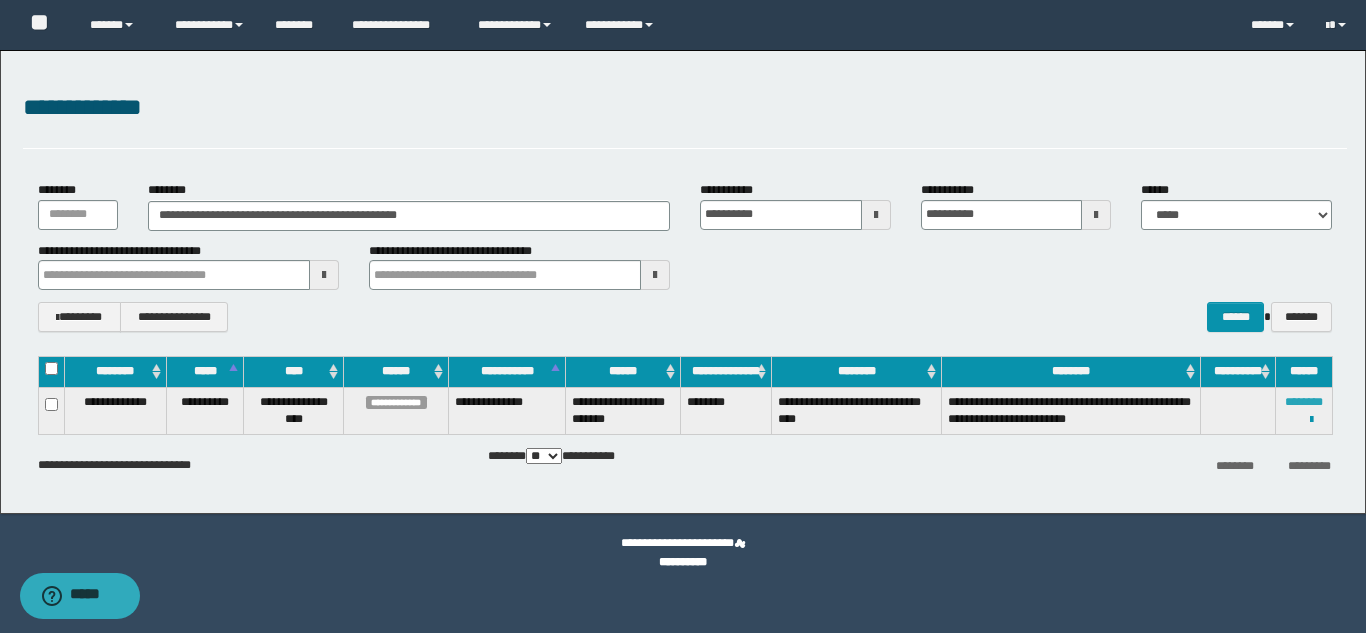 click on "********" at bounding box center [1304, 402] 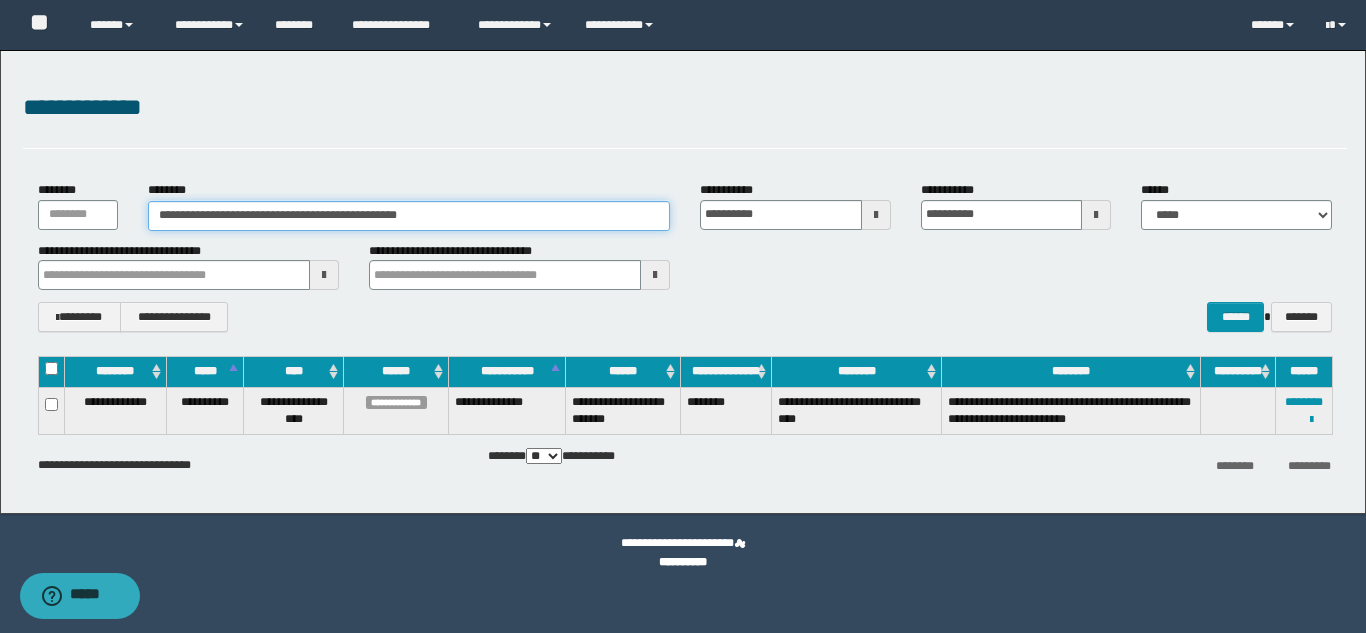 drag, startPoint x: 440, startPoint y: 213, endPoint x: 142, endPoint y: 213, distance: 298 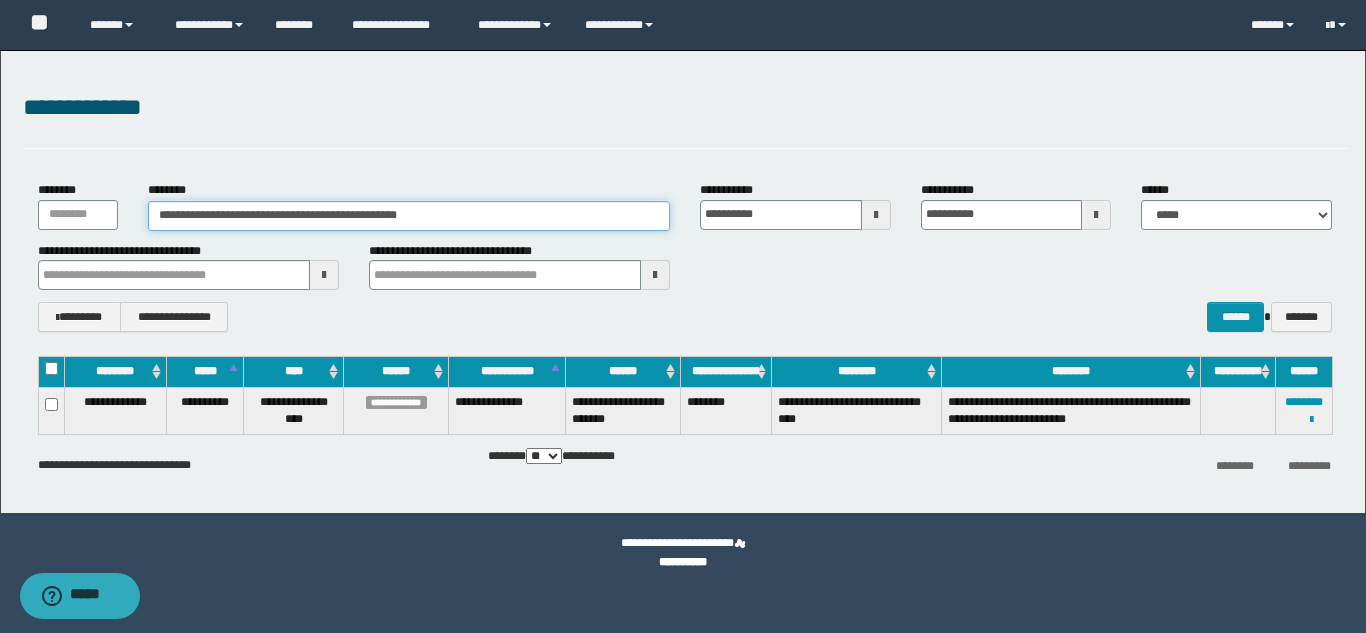 paste 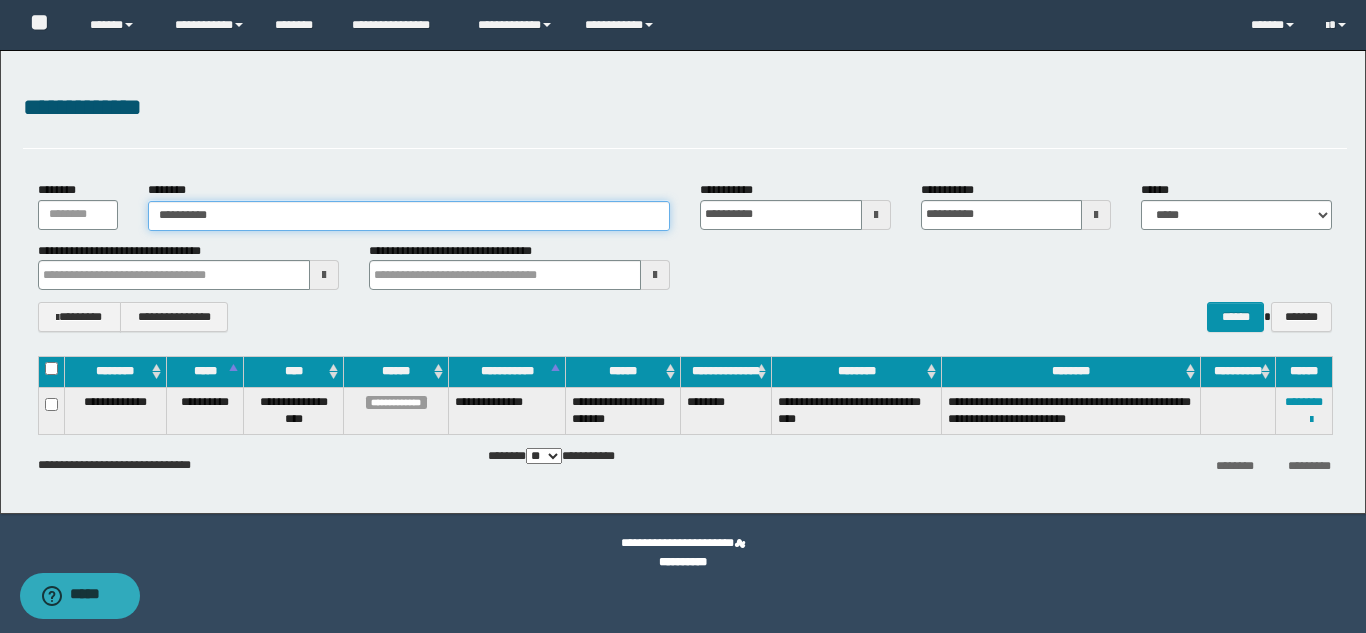 type on "**********" 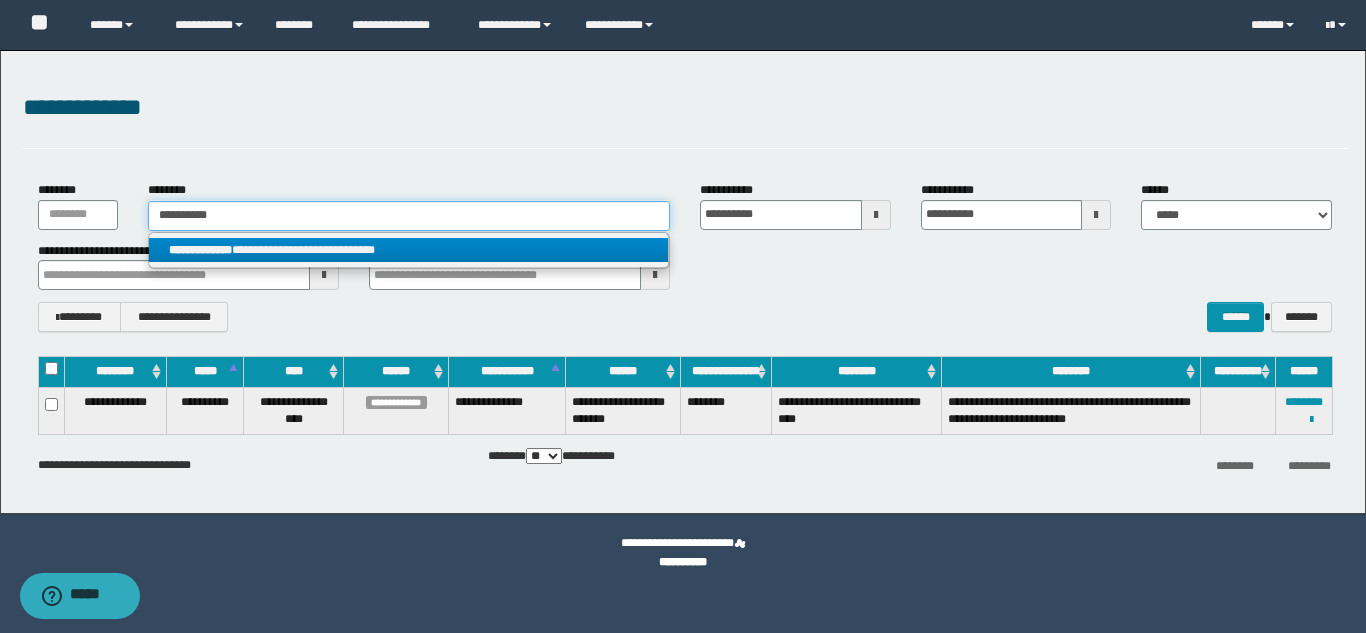 type on "**********" 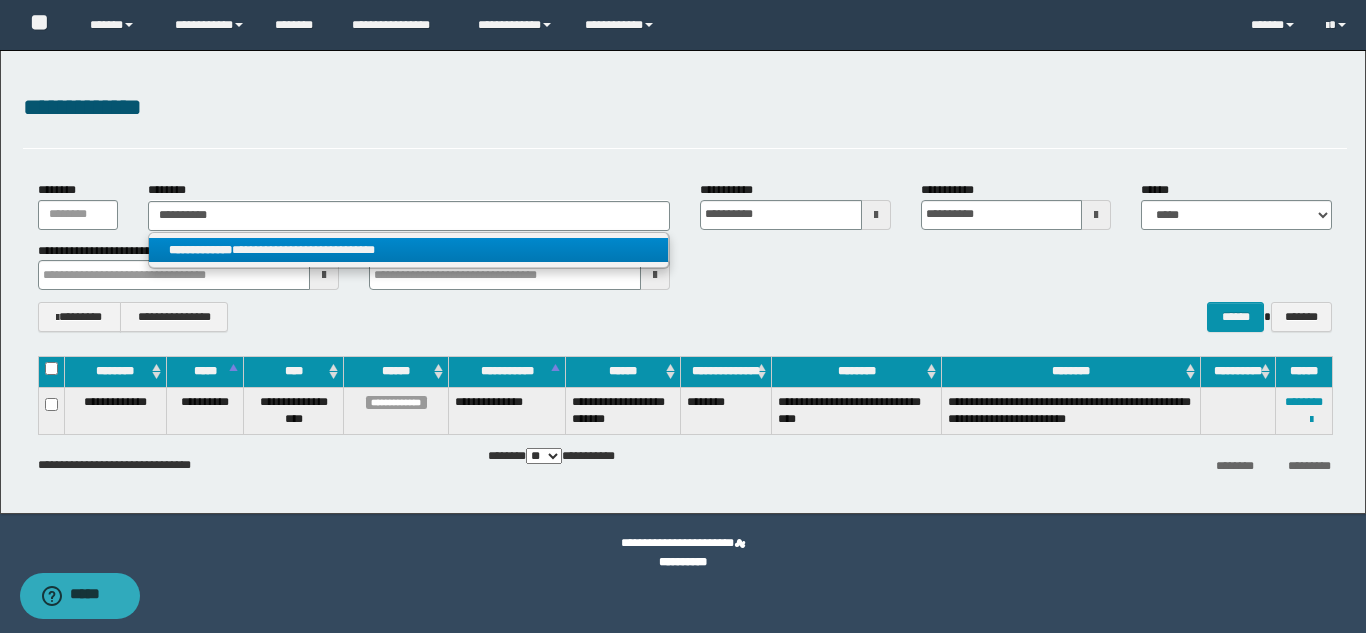 click on "**********" at bounding box center (408, 250) 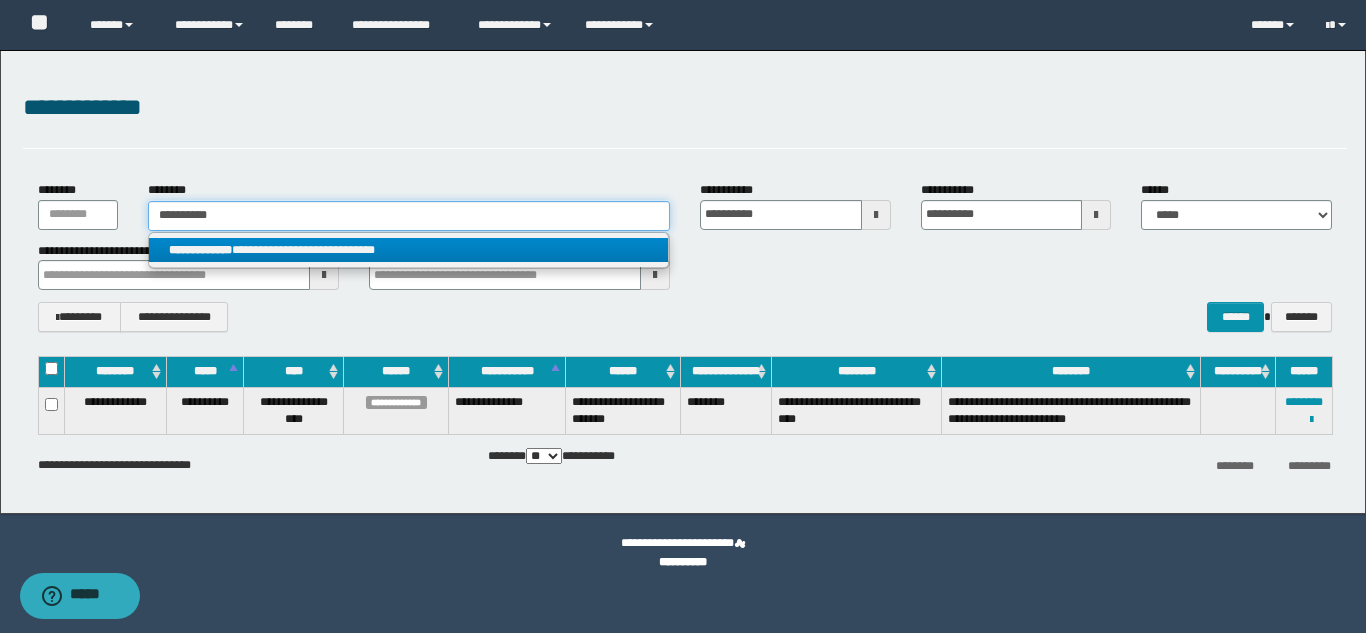 type 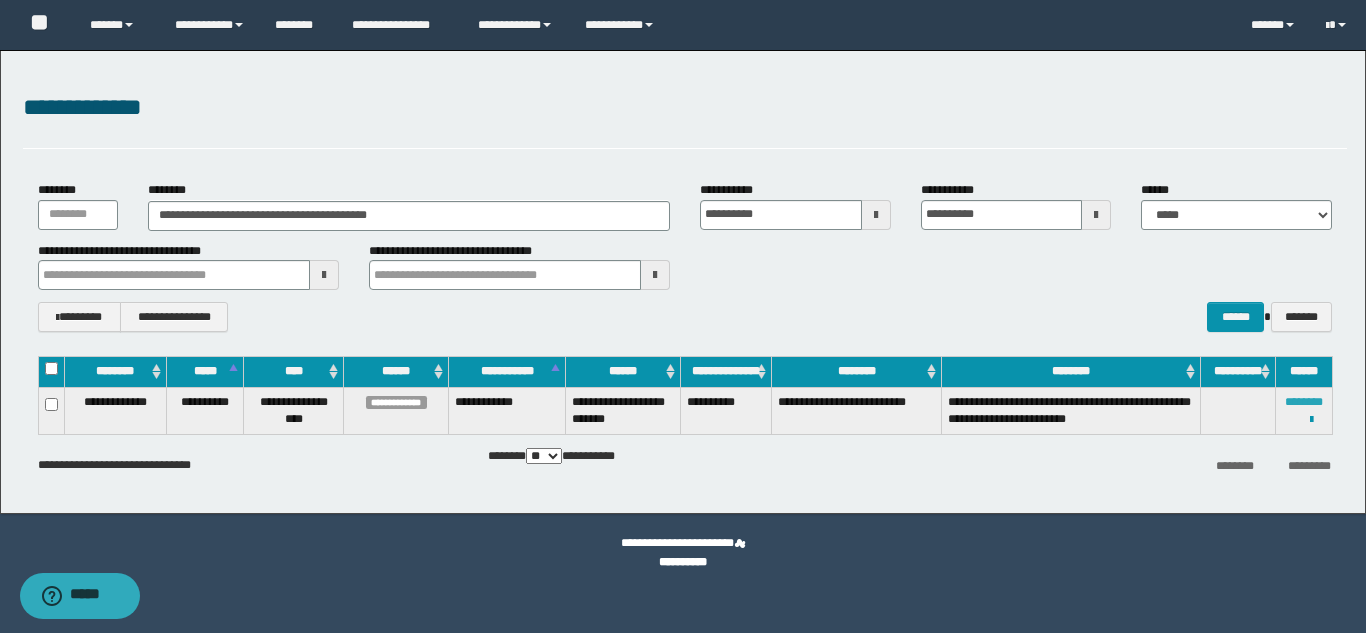 click on "********" at bounding box center [1304, 402] 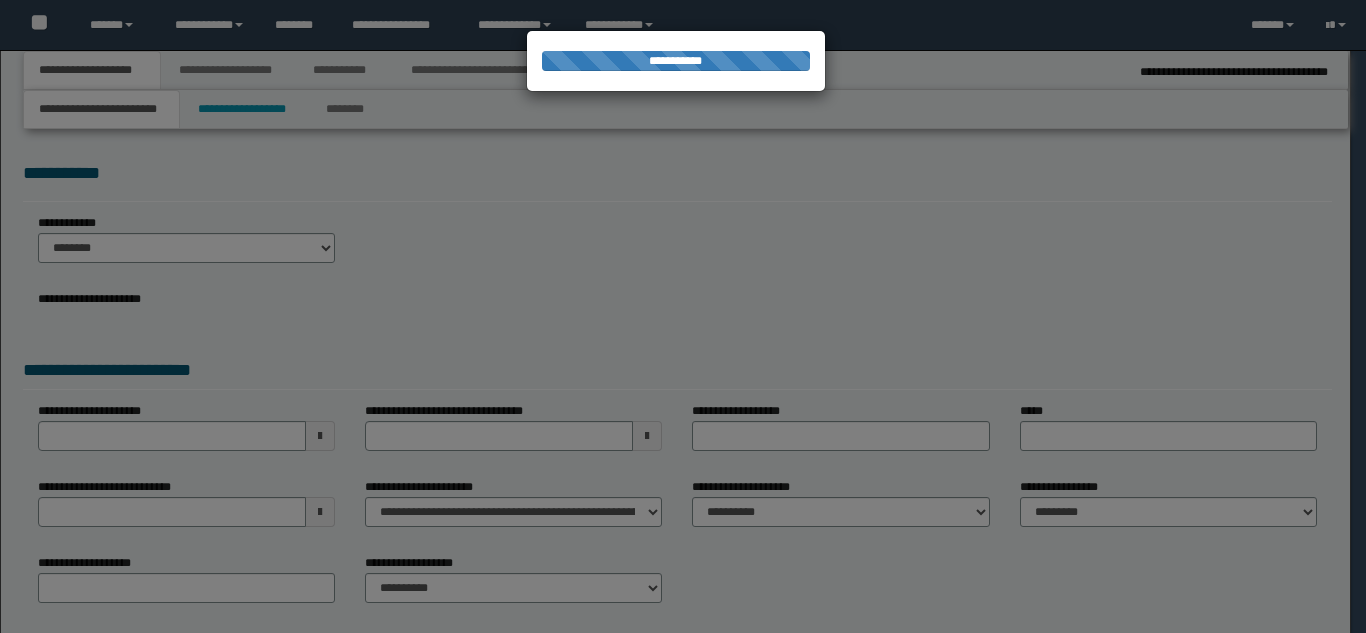scroll, scrollTop: 0, scrollLeft: 0, axis: both 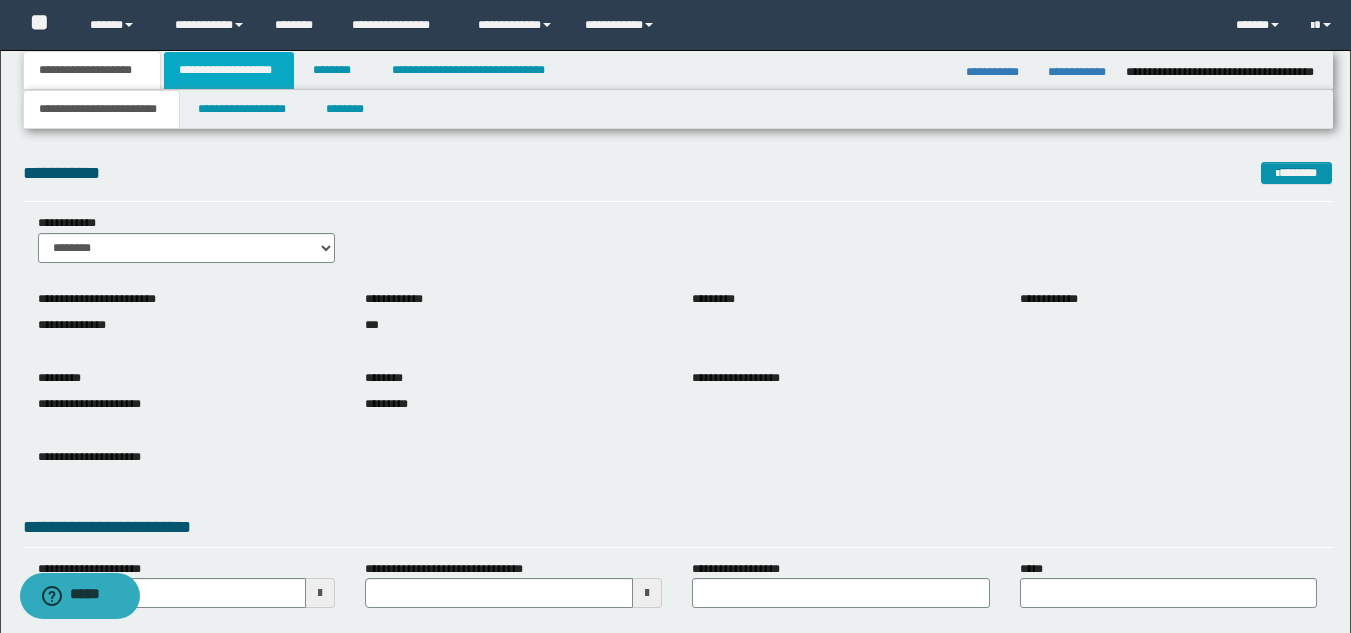 click on "**********" at bounding box center [229, 70] 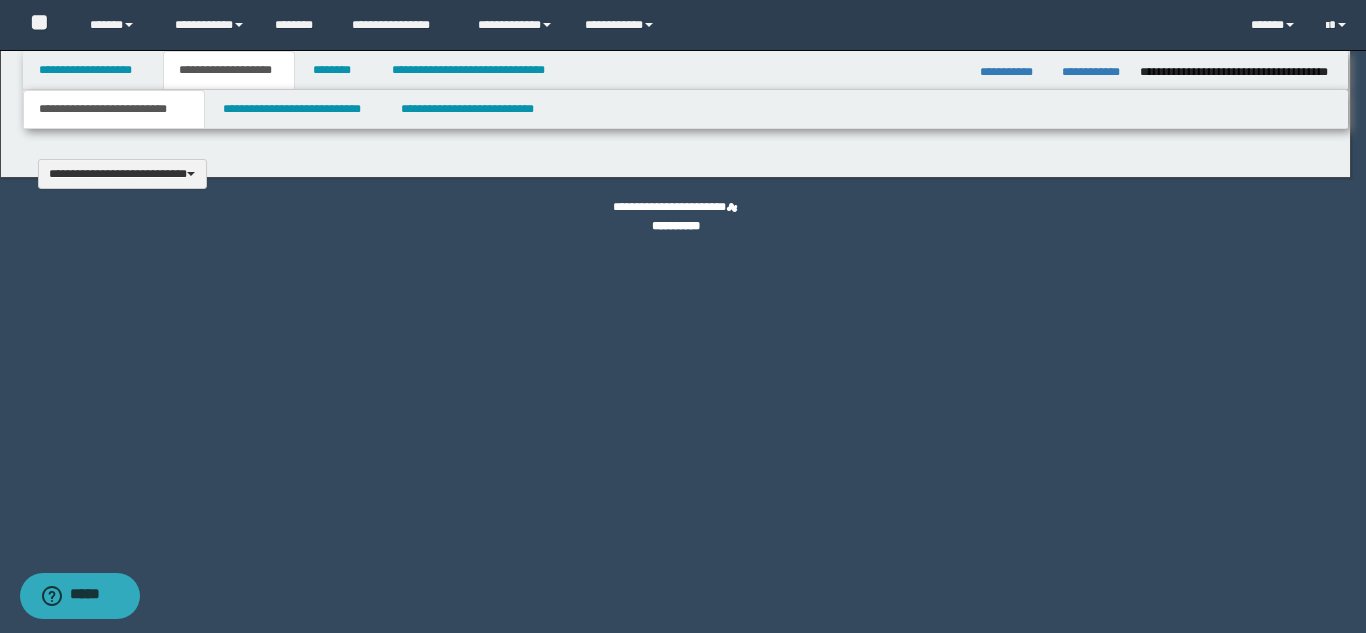 type 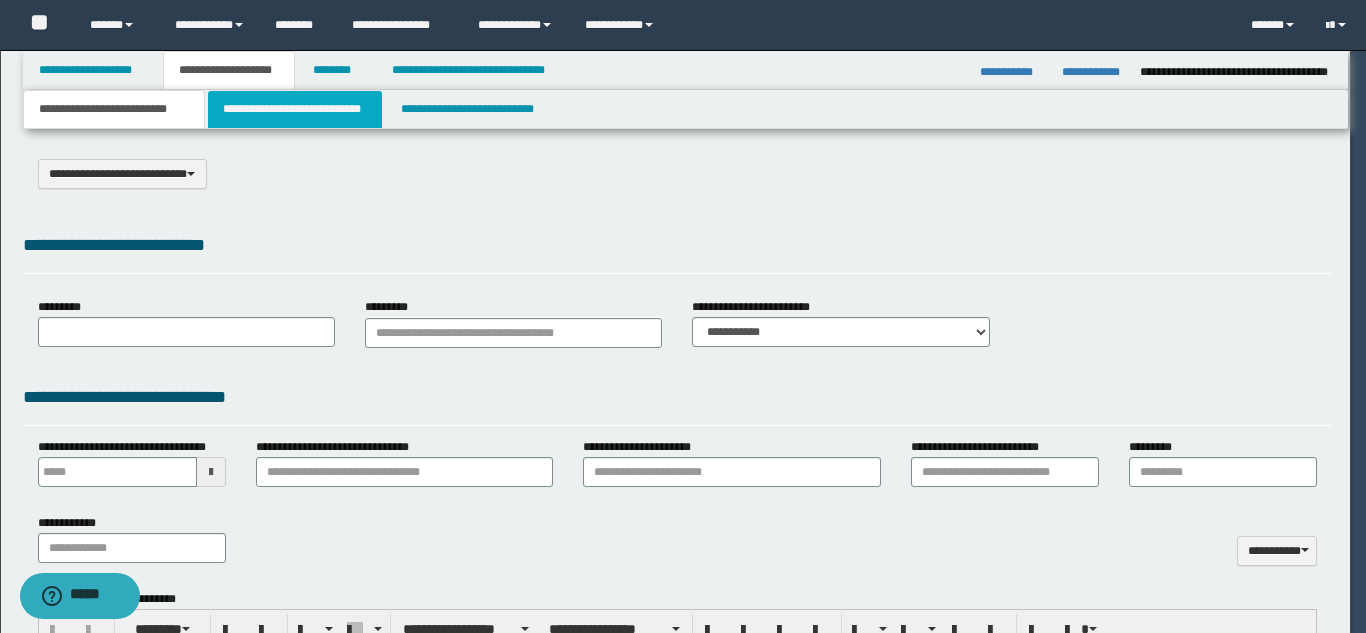 click on "**********" at bounding box center [683, 316] 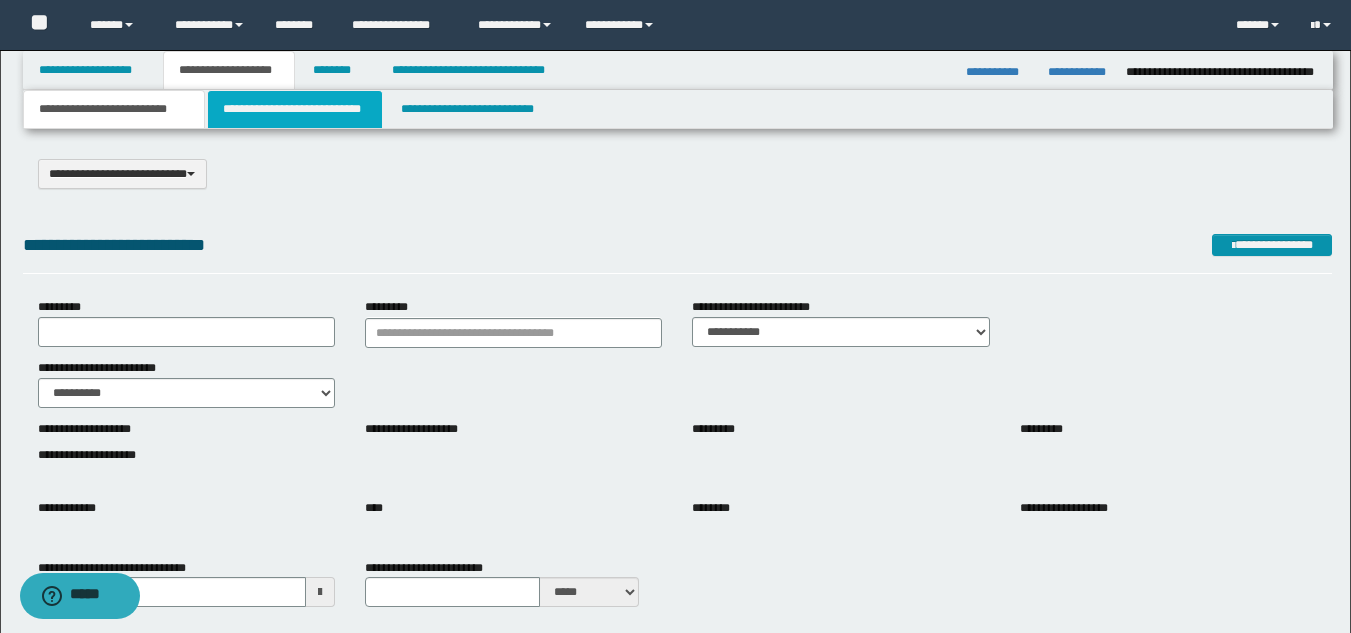 click on "**********" at bounding box center [295, 109] 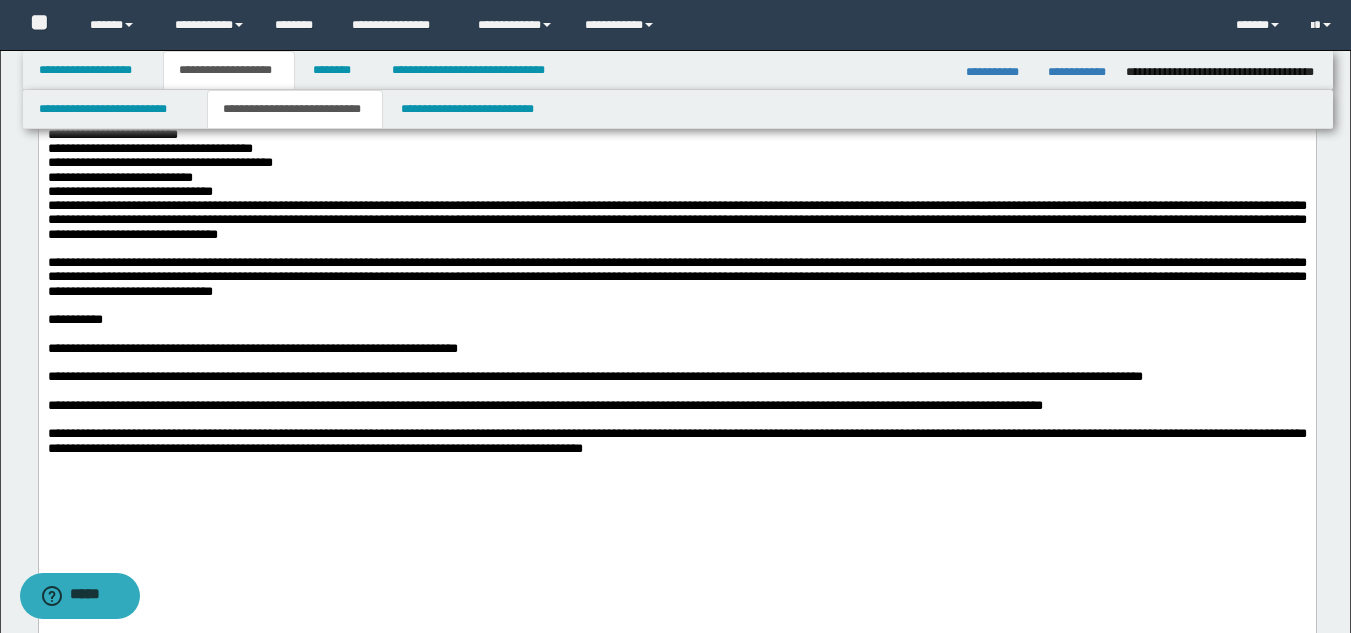 scroll, scrollTop: 1500, scrollLeft: 0, axis: vertical 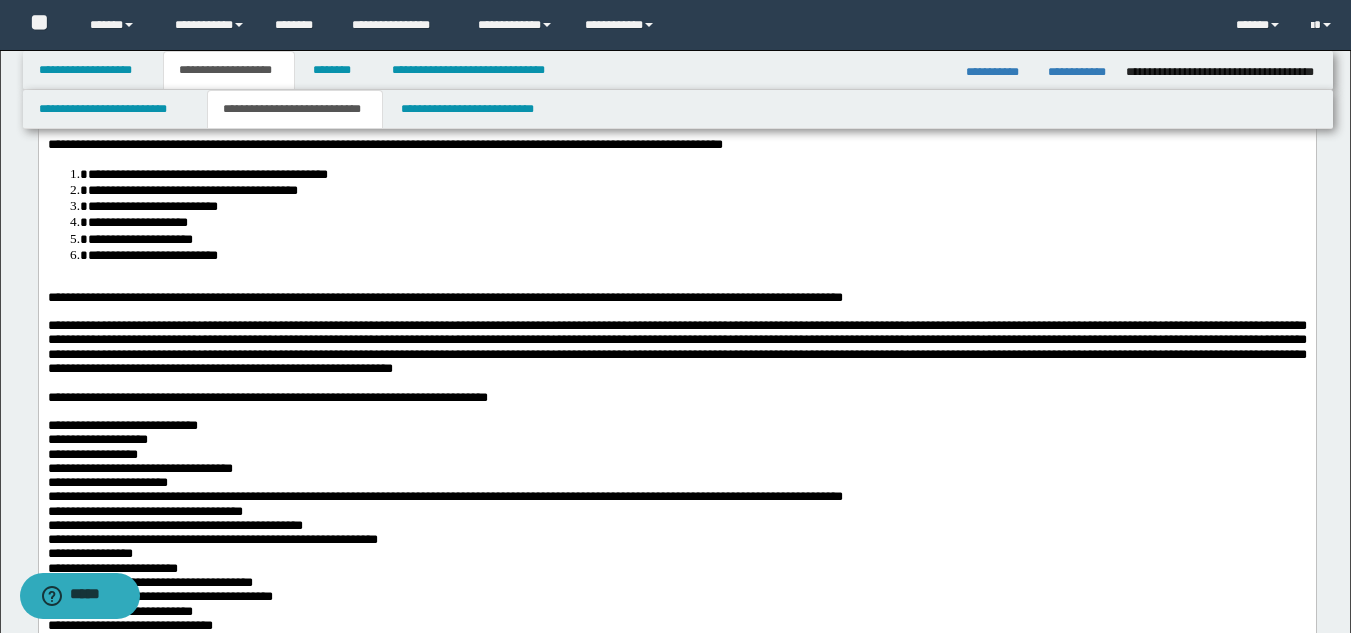 click on "**********" at bounding box center [1079, 72] 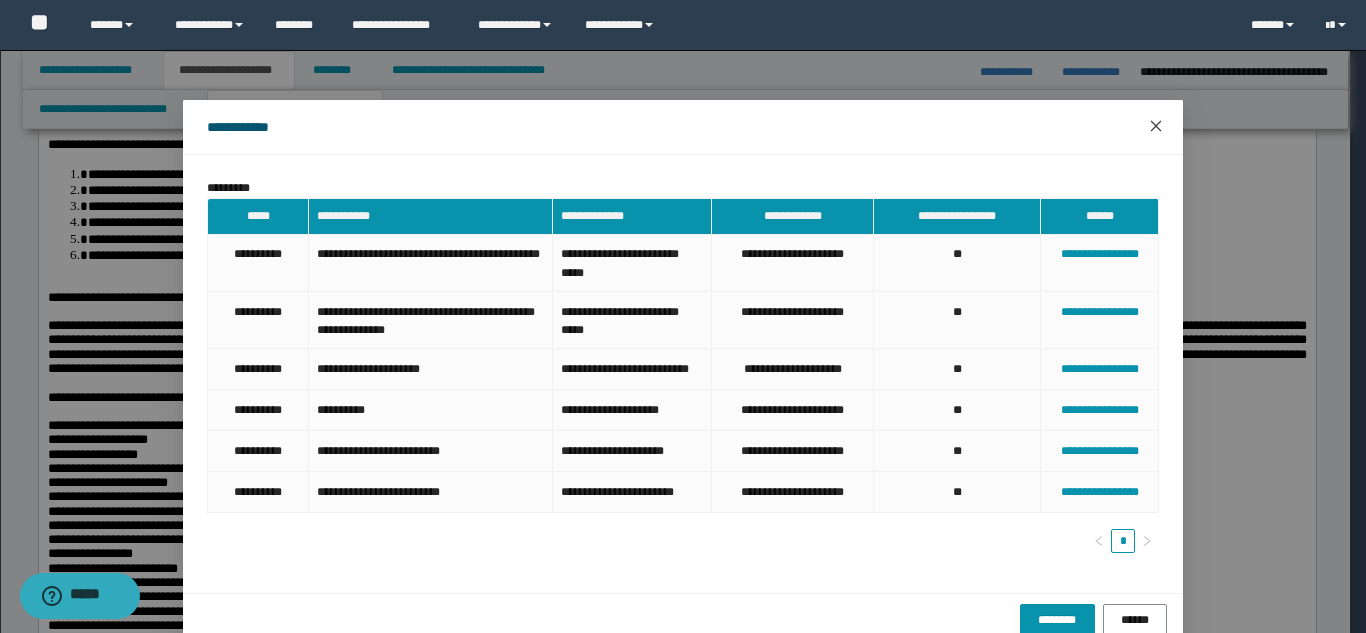 click 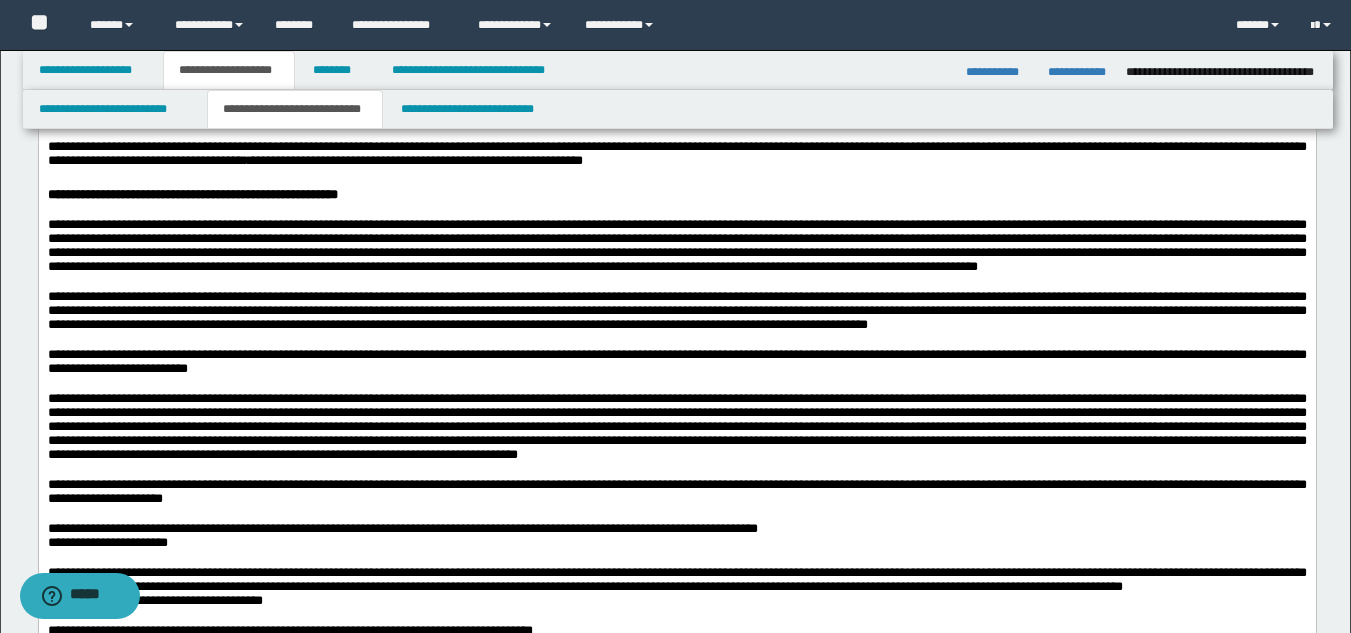 scroll, scrollTop: 600, scrollLeft: 0, axis: vertical 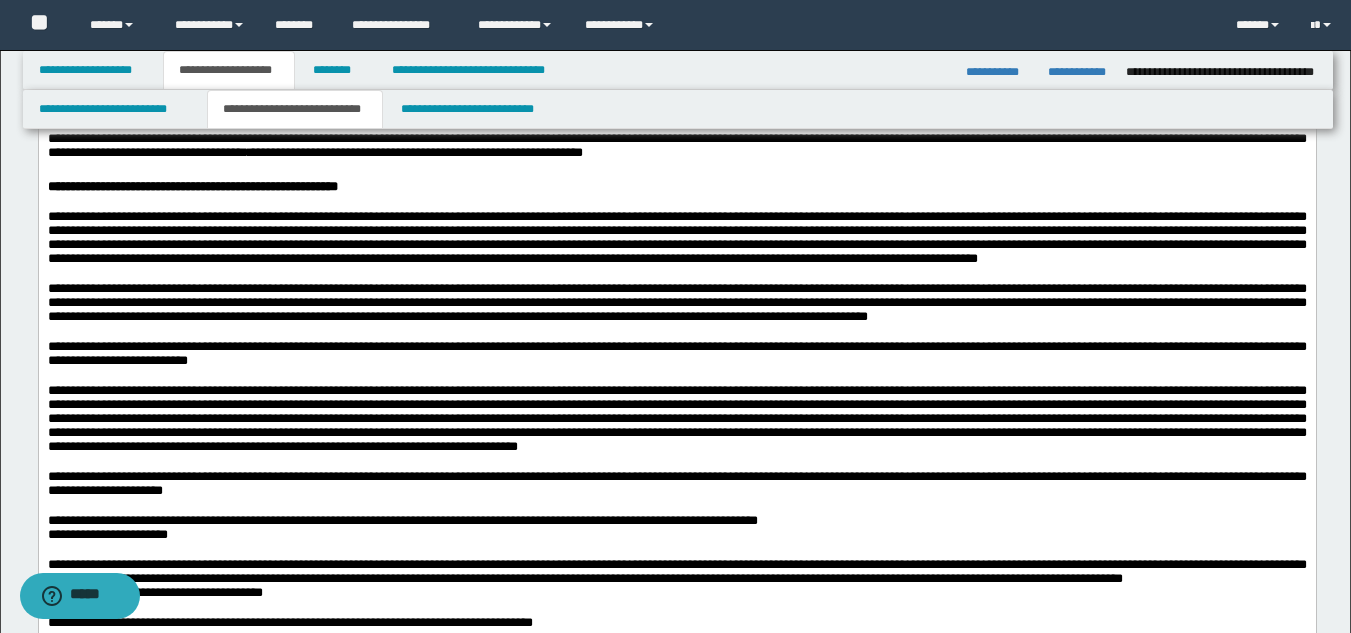 click on "**********" at bounding box center [1079, 72] 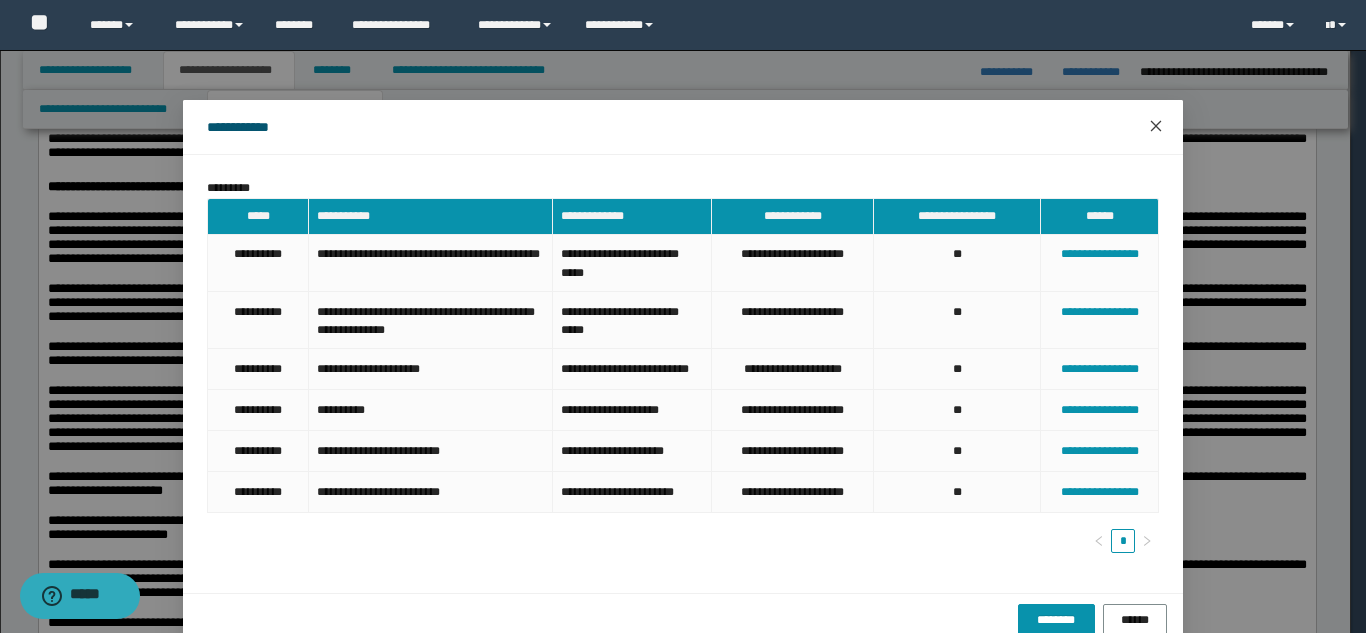 click 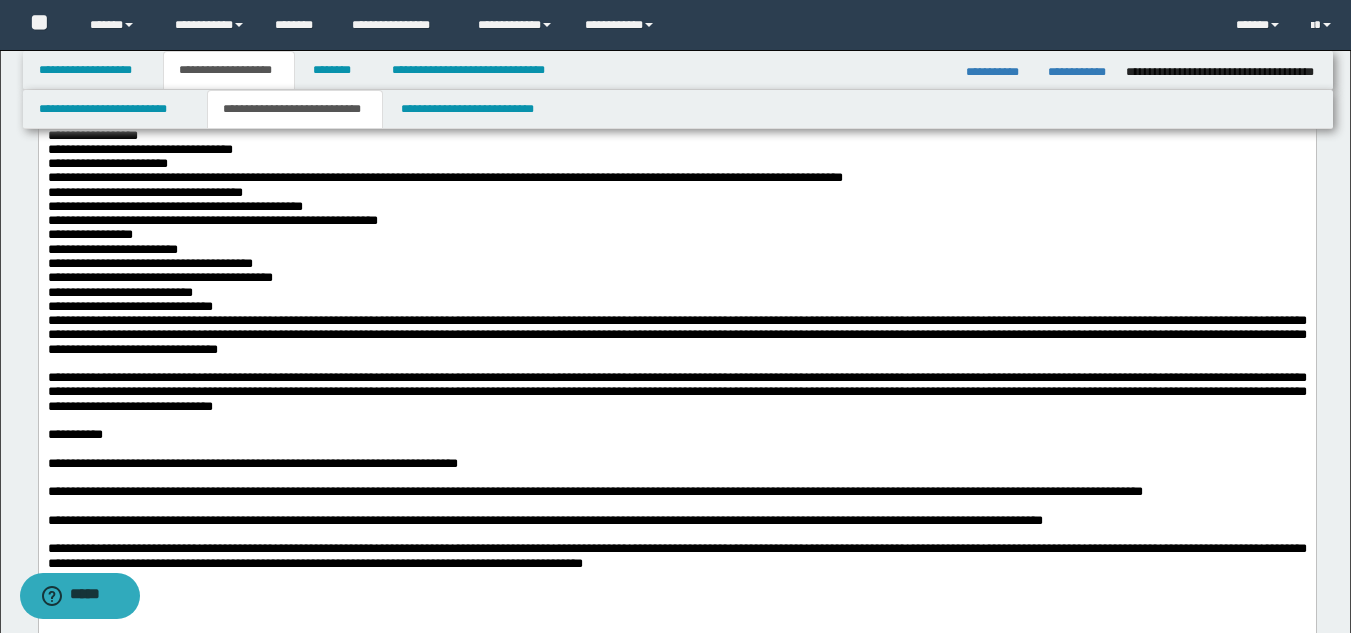 scroll, scrollTop: 1800, scrollLeft: 0, axis: vertical 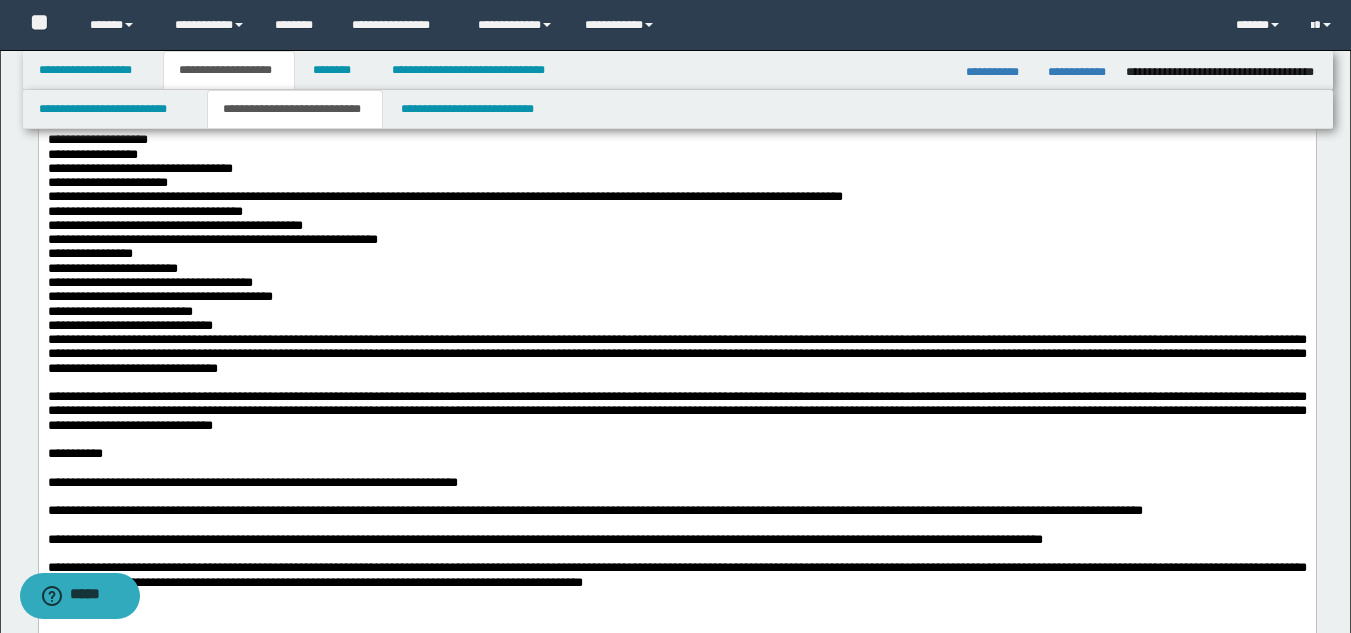 click on "**********" at bounding box center [1079, 72] 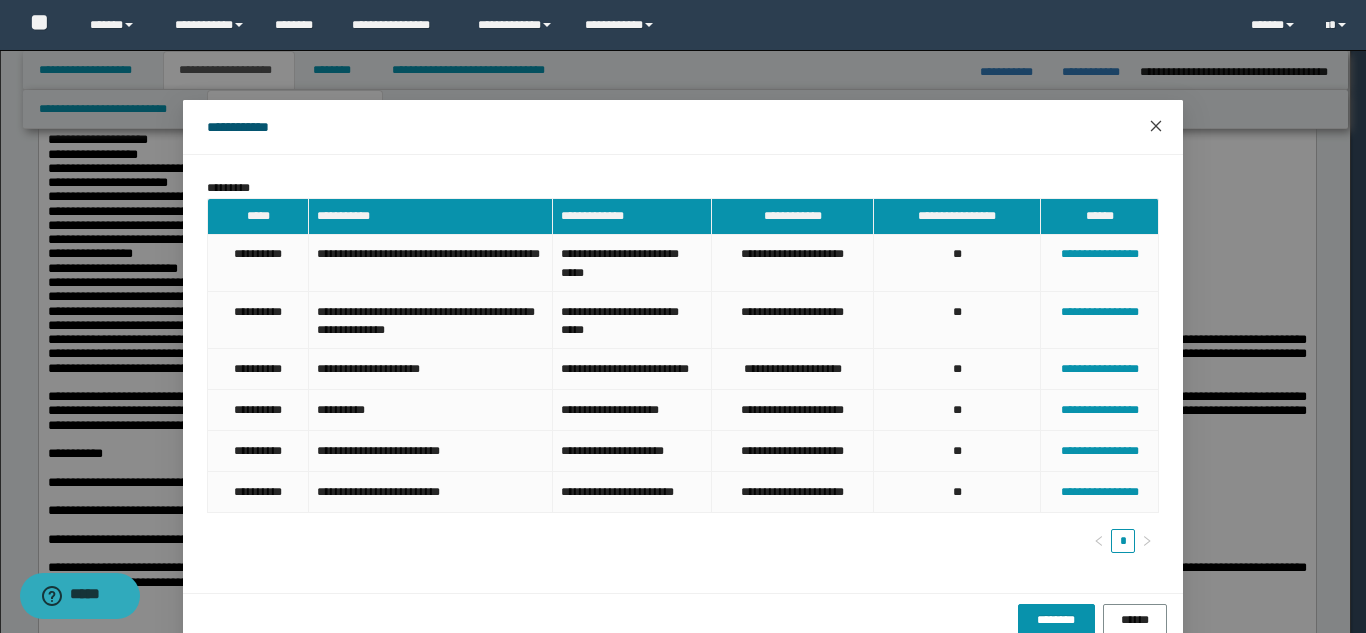 click 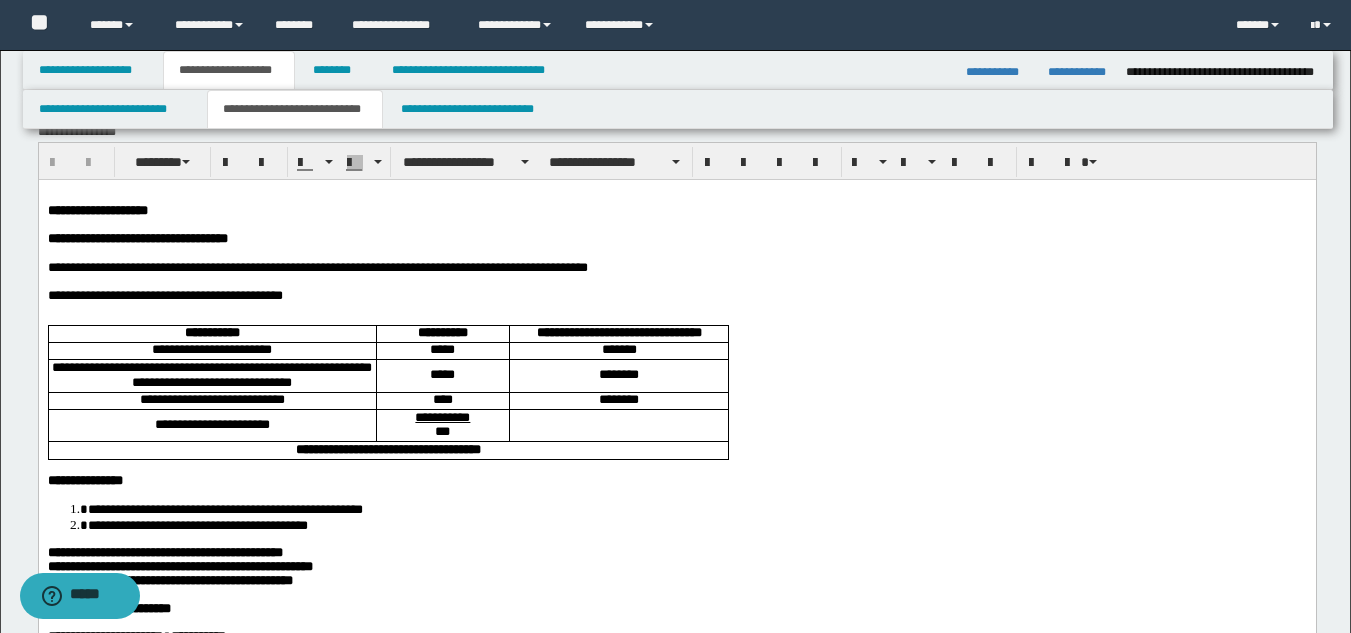 scroll, scrollTop: 0, scrollLeft: 0, axis: both 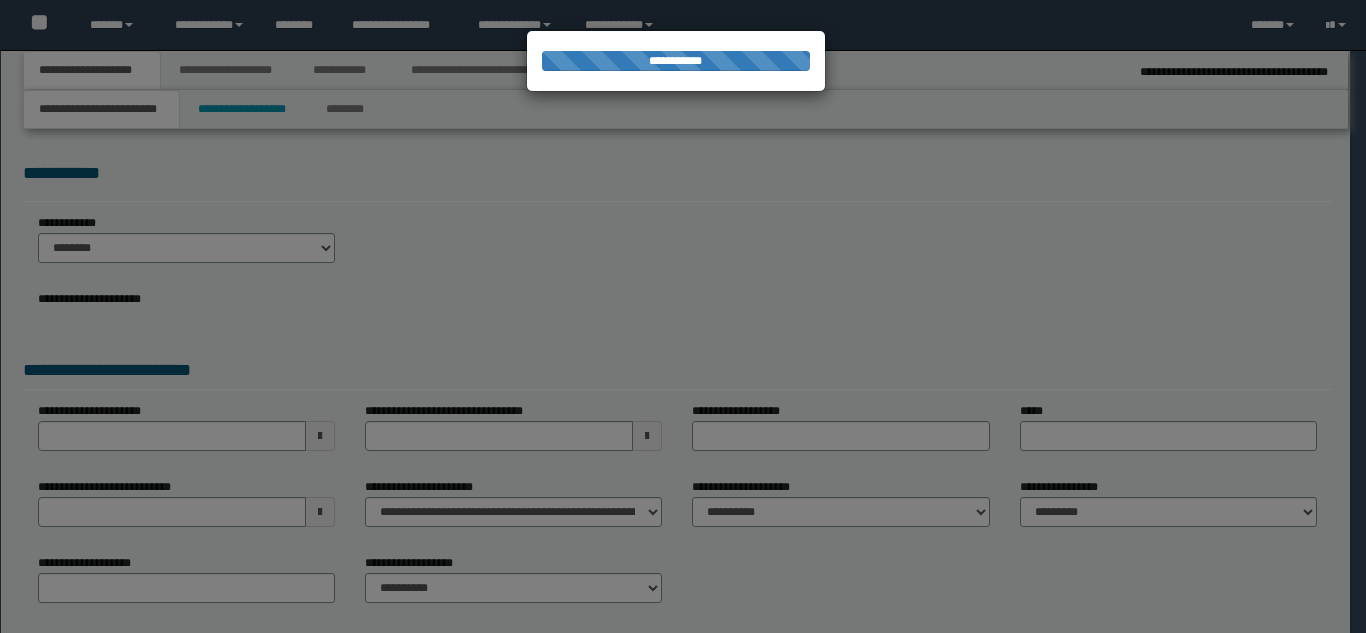 select on "*" 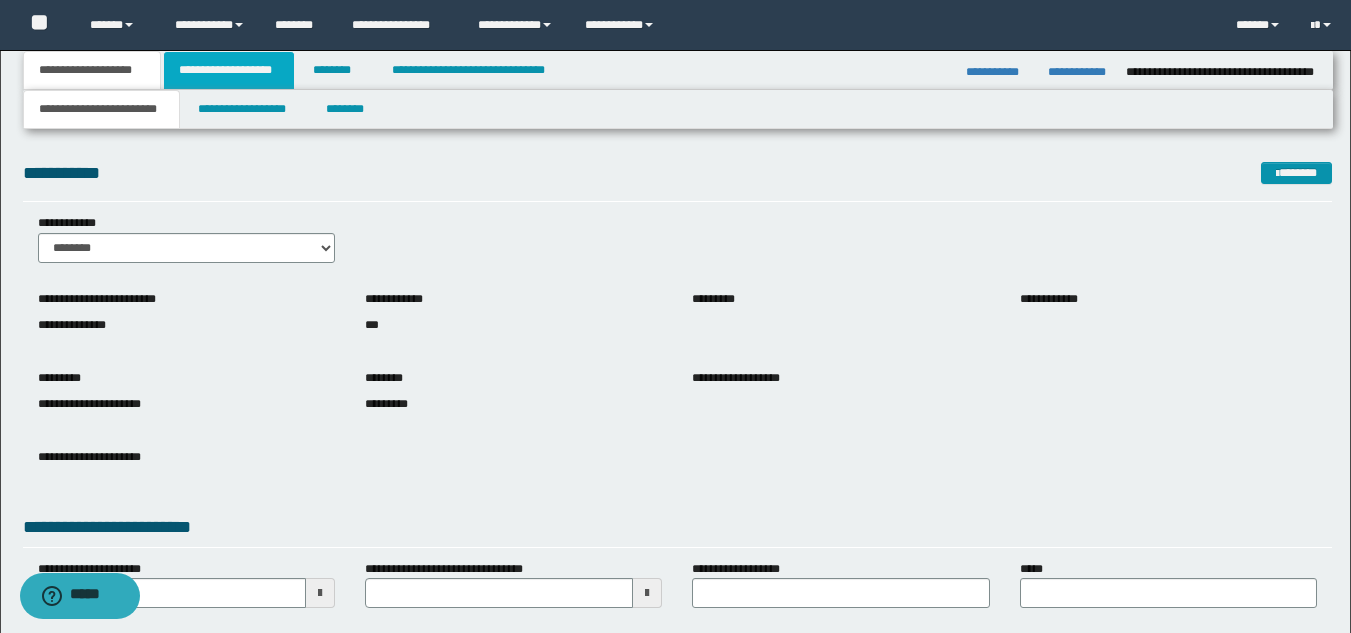 click on "**********" at bounding box center (229, 70) 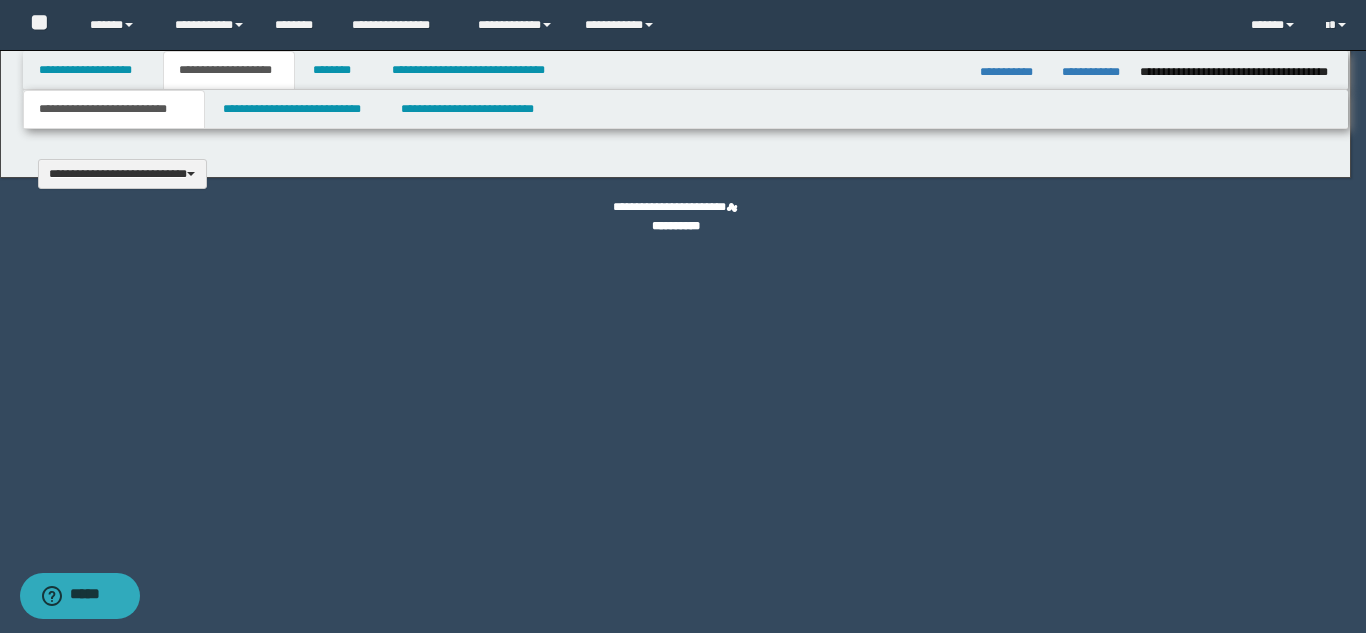 type 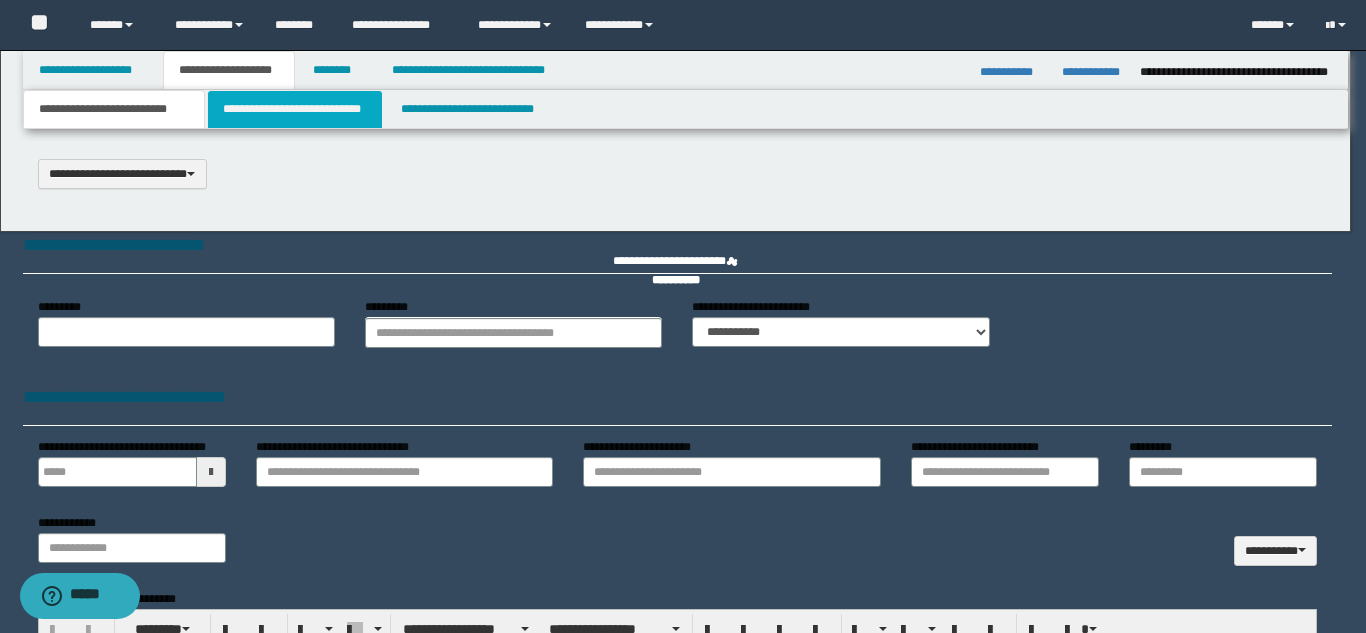 select on "*" 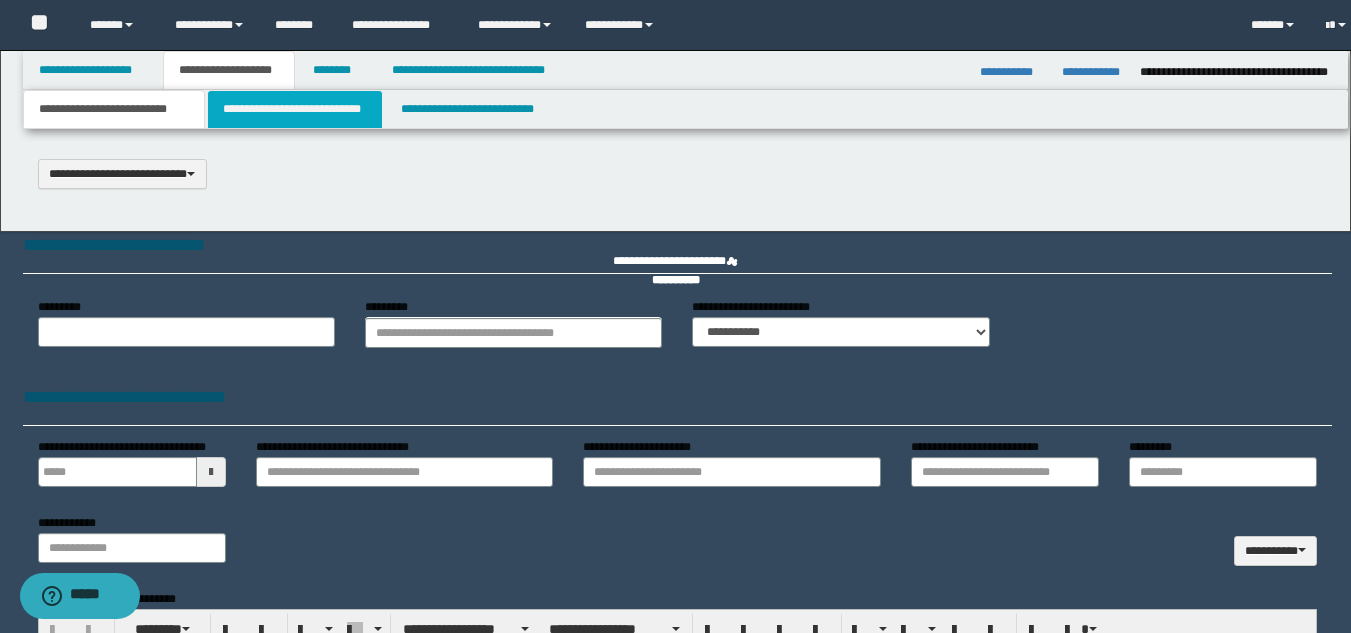 click on "**********" at bounding box center (295, 109) 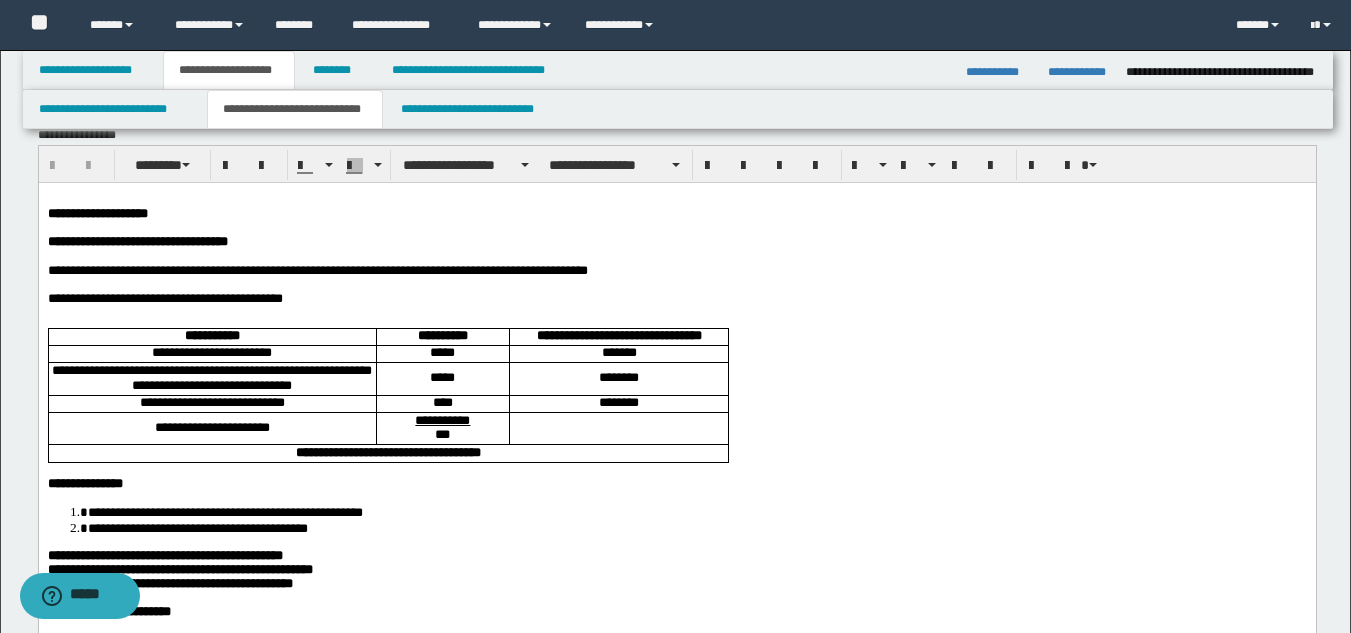scroll, scrollTop: 0, scrollLeft: 0, axis: both 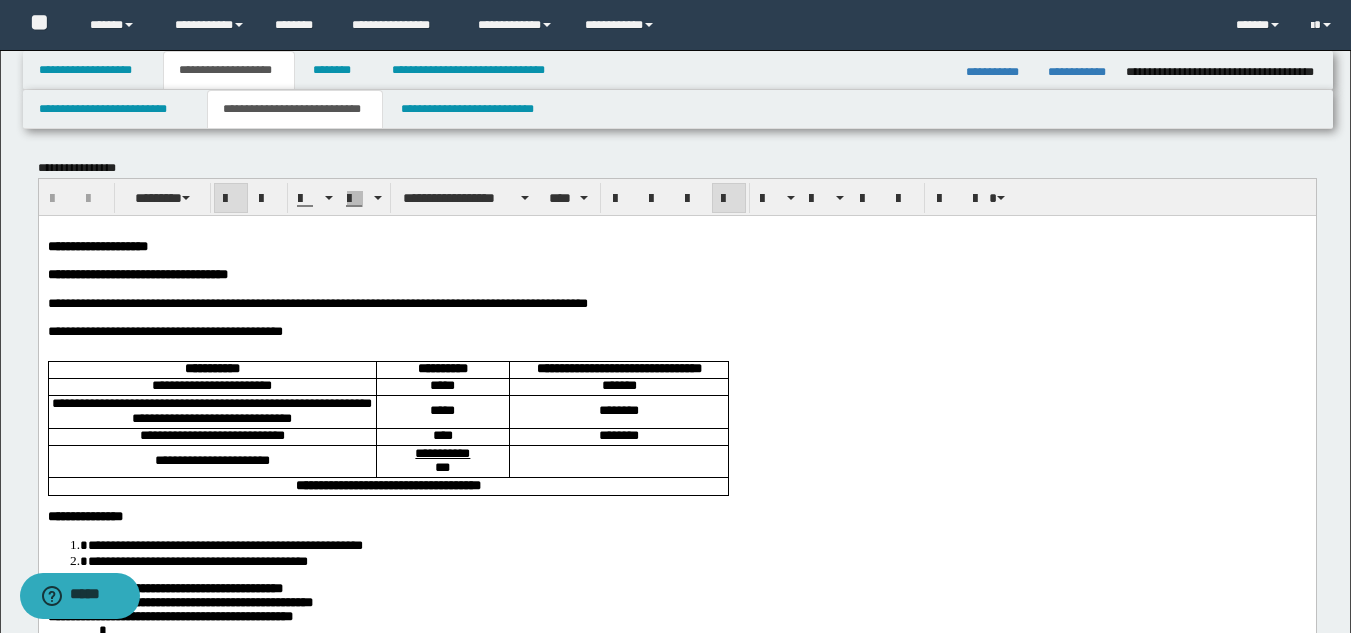 drag, startPoint x: 44, startPoint y: 242, endPoint x: 210, endPoint y: 275, distance: 169.24834 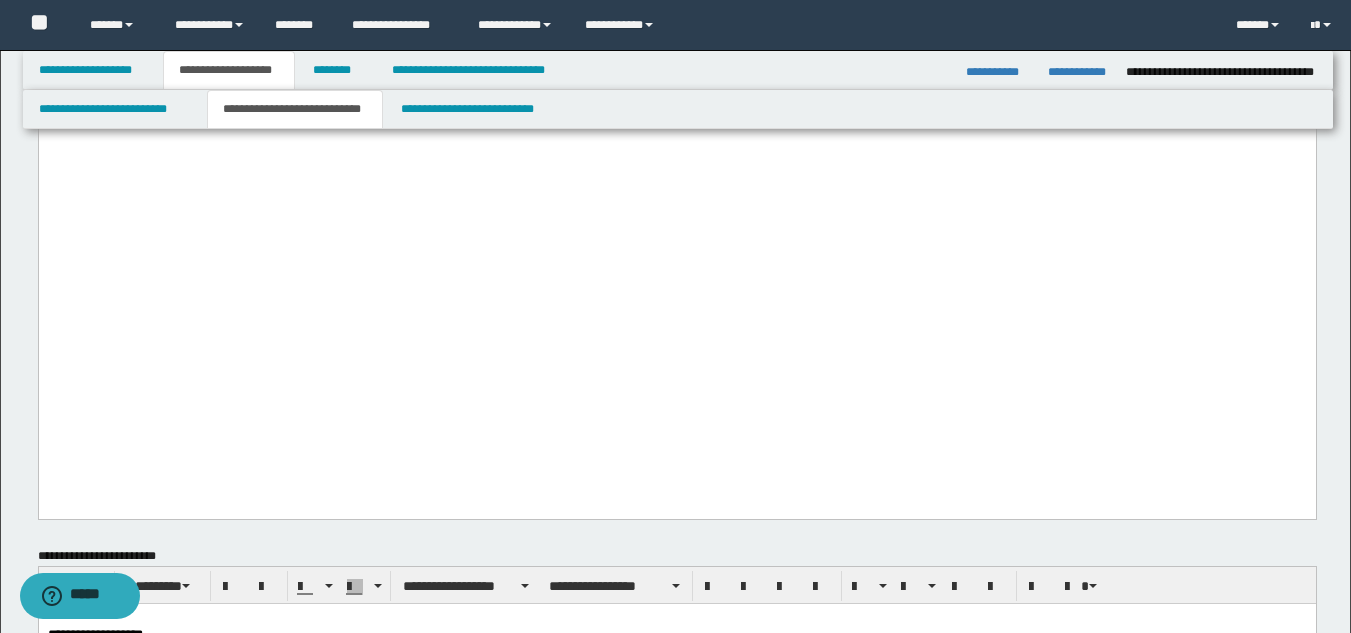 scroll, scrollTop: 2327, scrollLeft: 0, axis: vertical 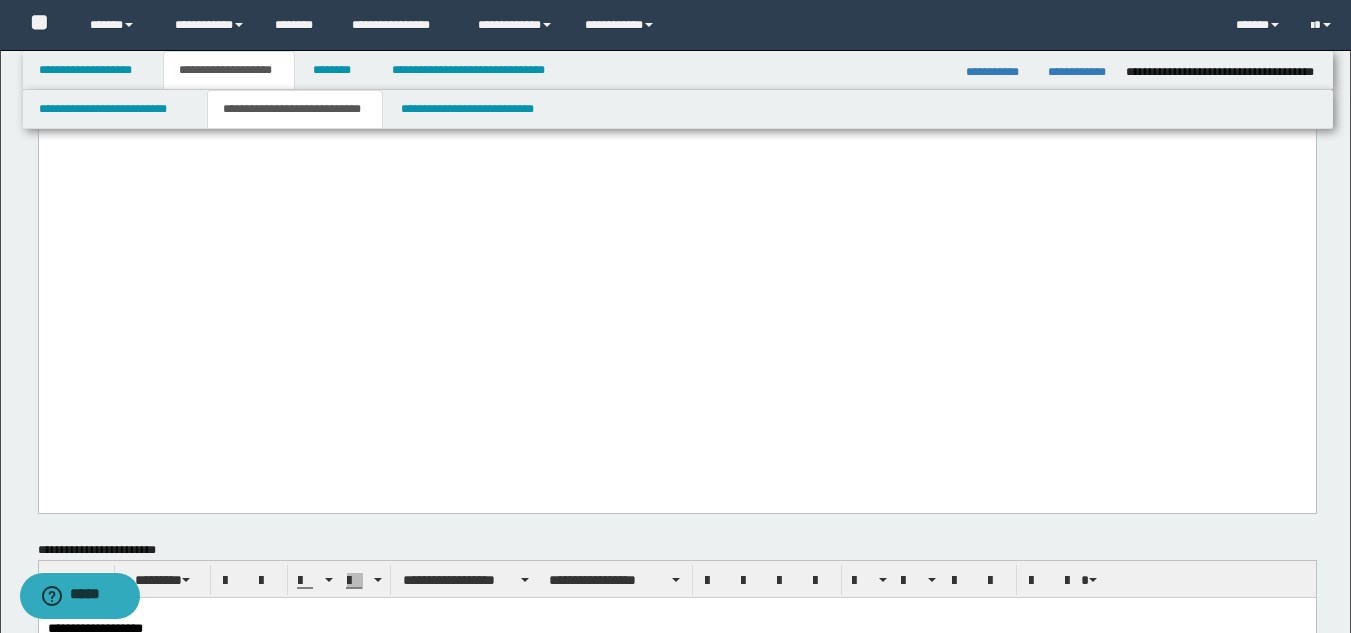 drag, startPoint x: 49, startPoint y: -2083, endPoint x: 1097, endPoint y: 423, distance: 2716.31 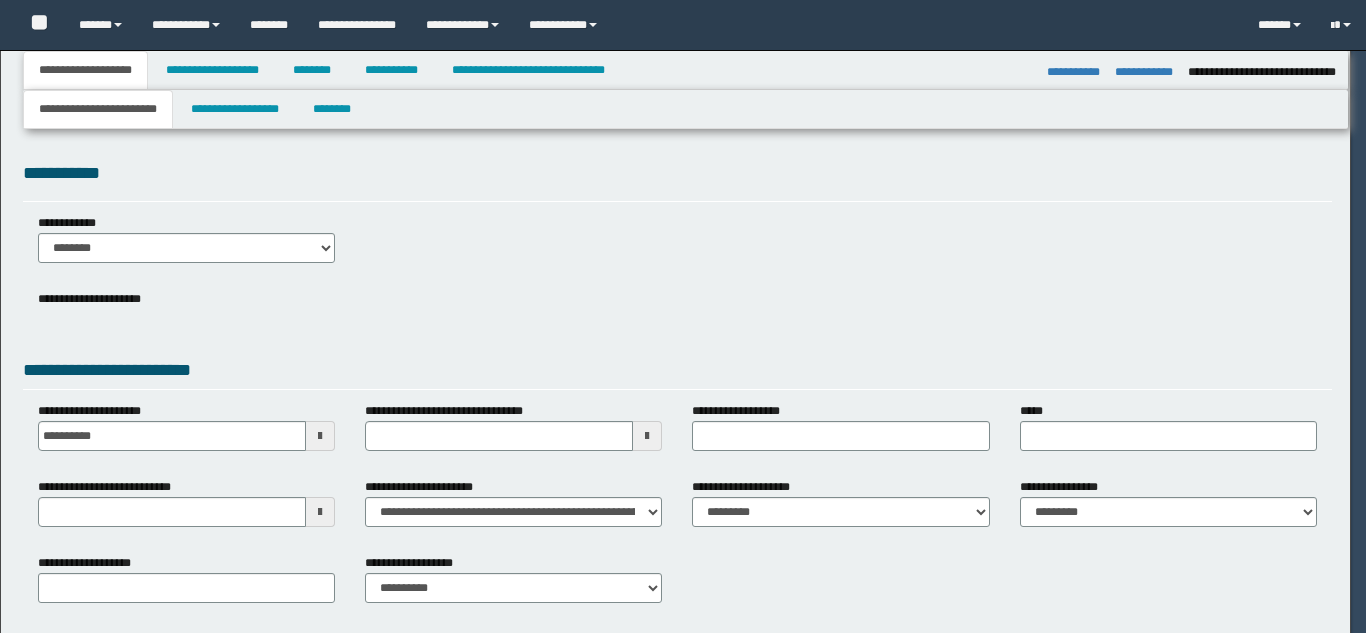 select on "*" 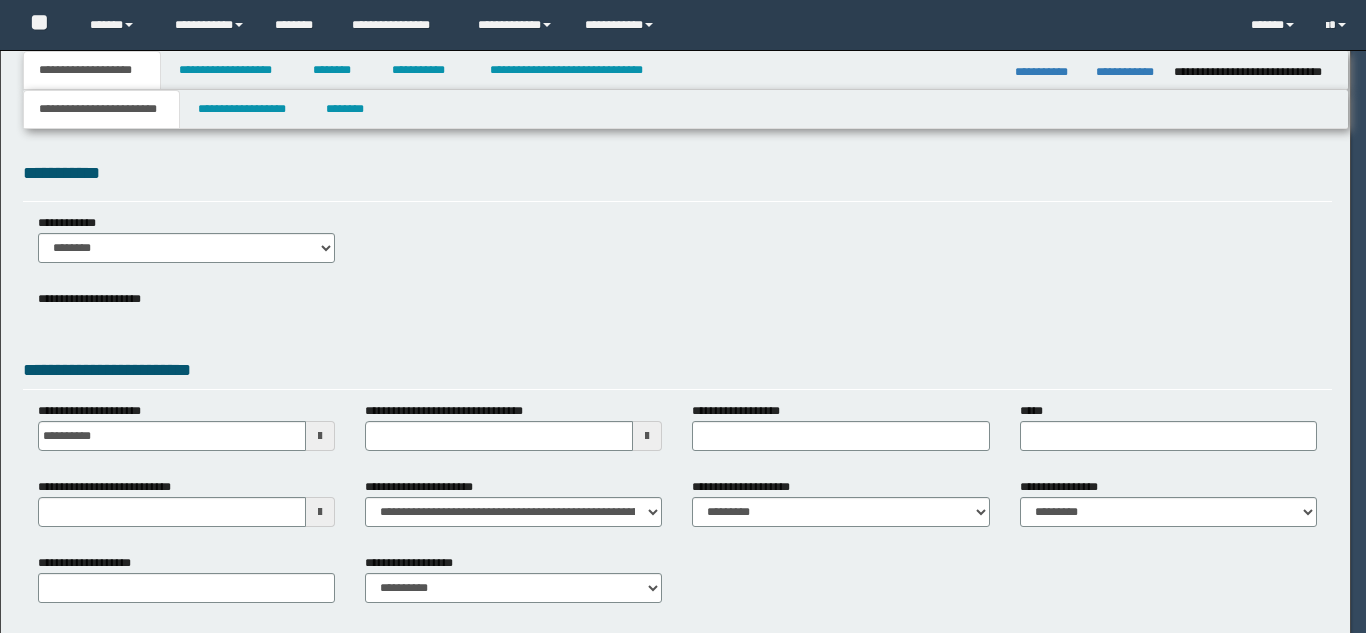 scroll, scrollTop: 0, scrollLeft: 0, axis: both 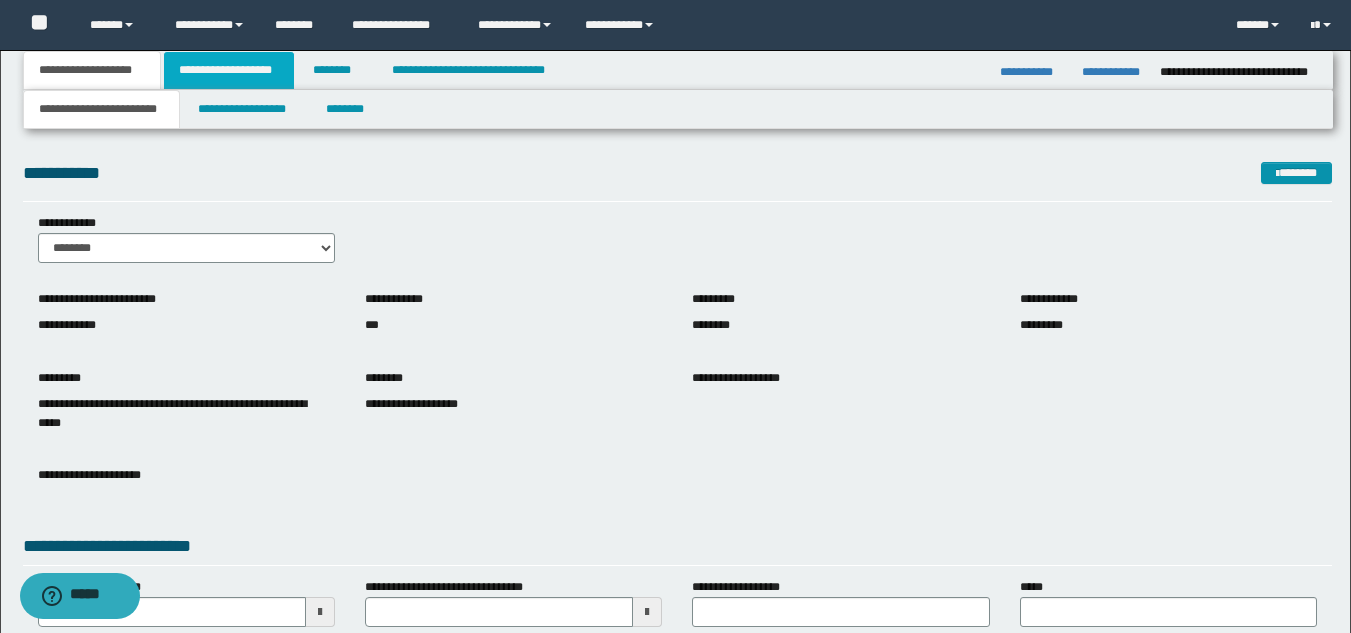 click on "**********" at bounding box center (229, 70) 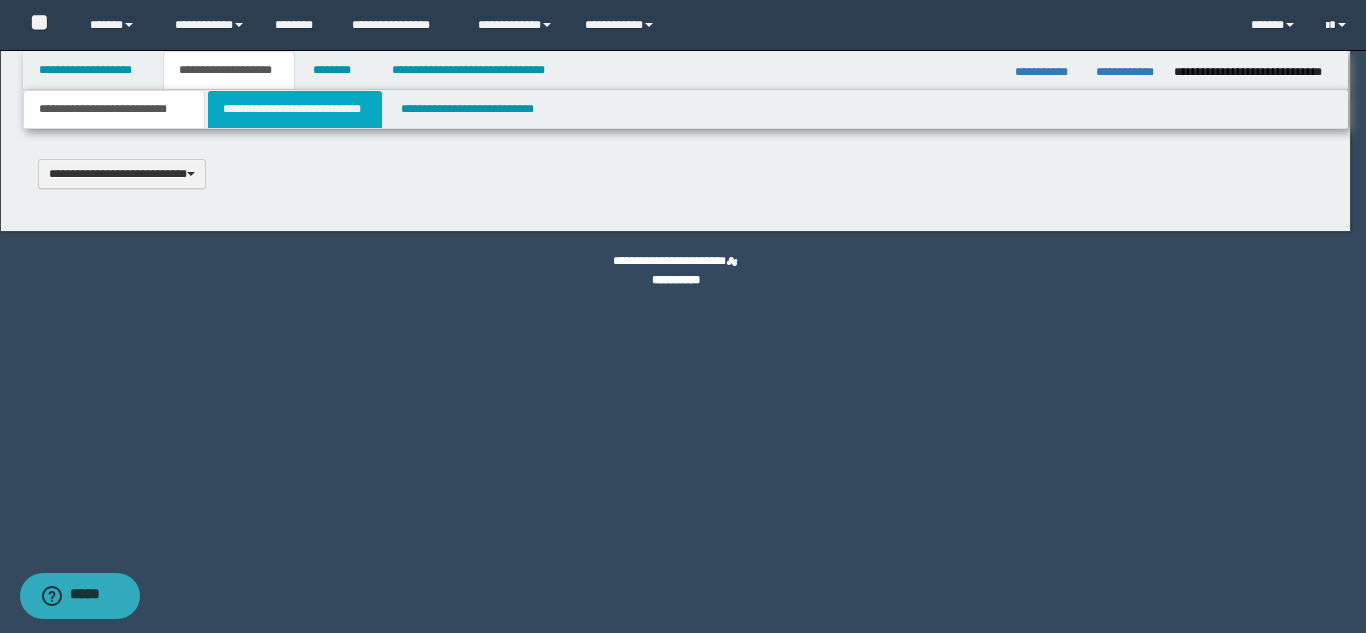 type 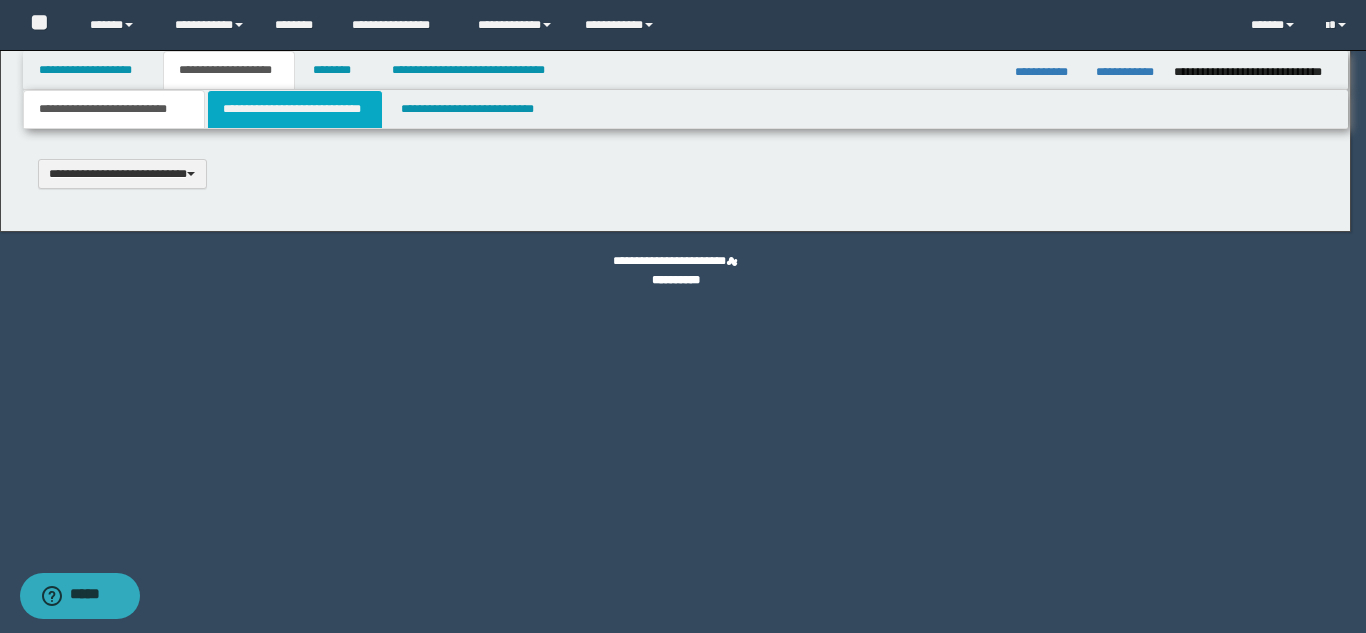 scroll, scrollTop: 0, scrollLeft: 0, axis: both 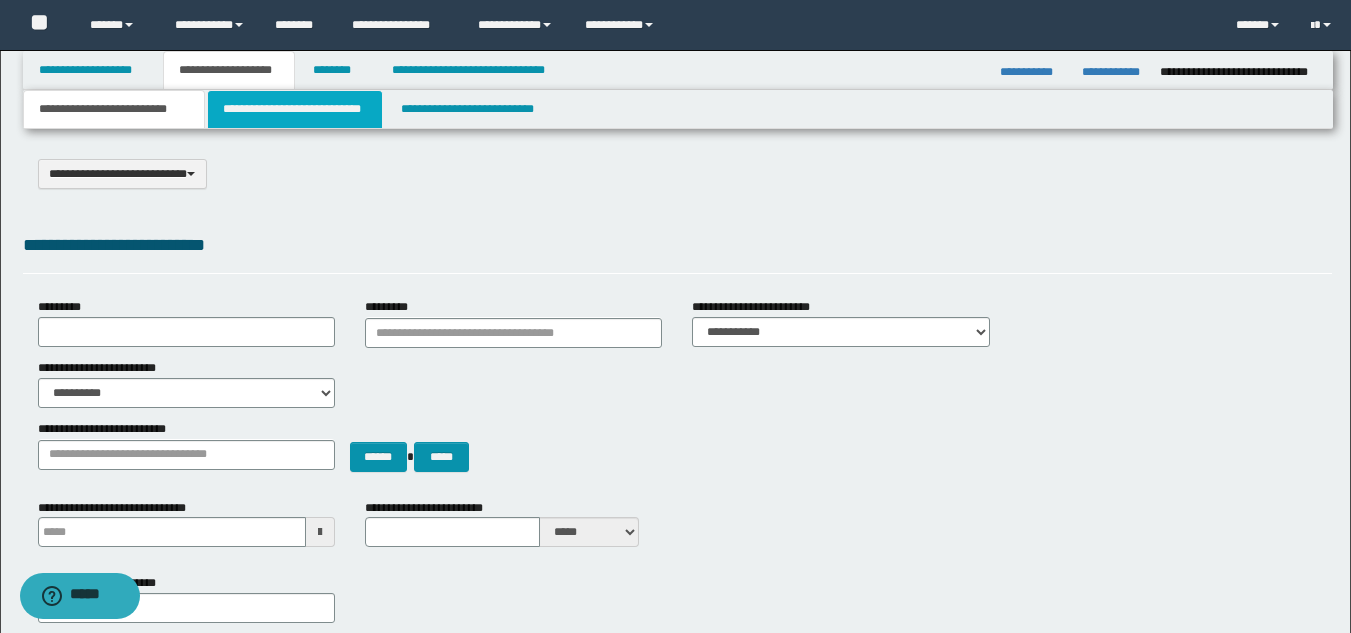 click on "**********" at bounding box center [295, 109] 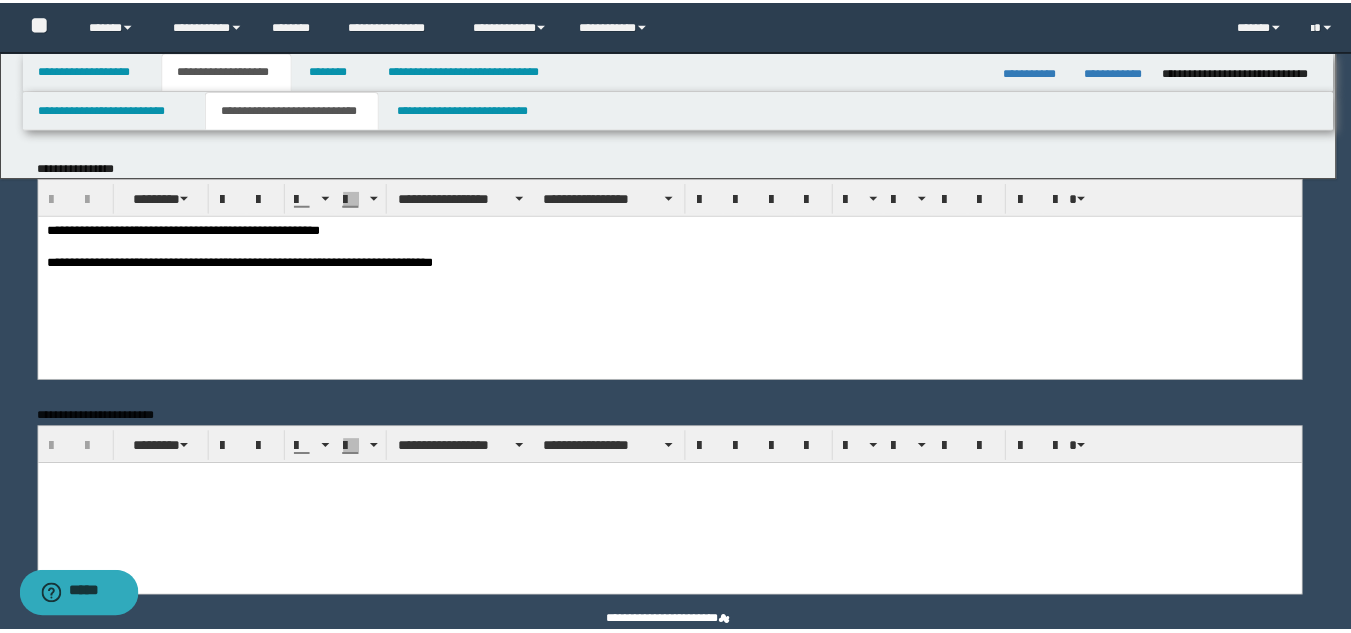 scroll, scrollTop: 0, scrollLeft: 0, axis: both 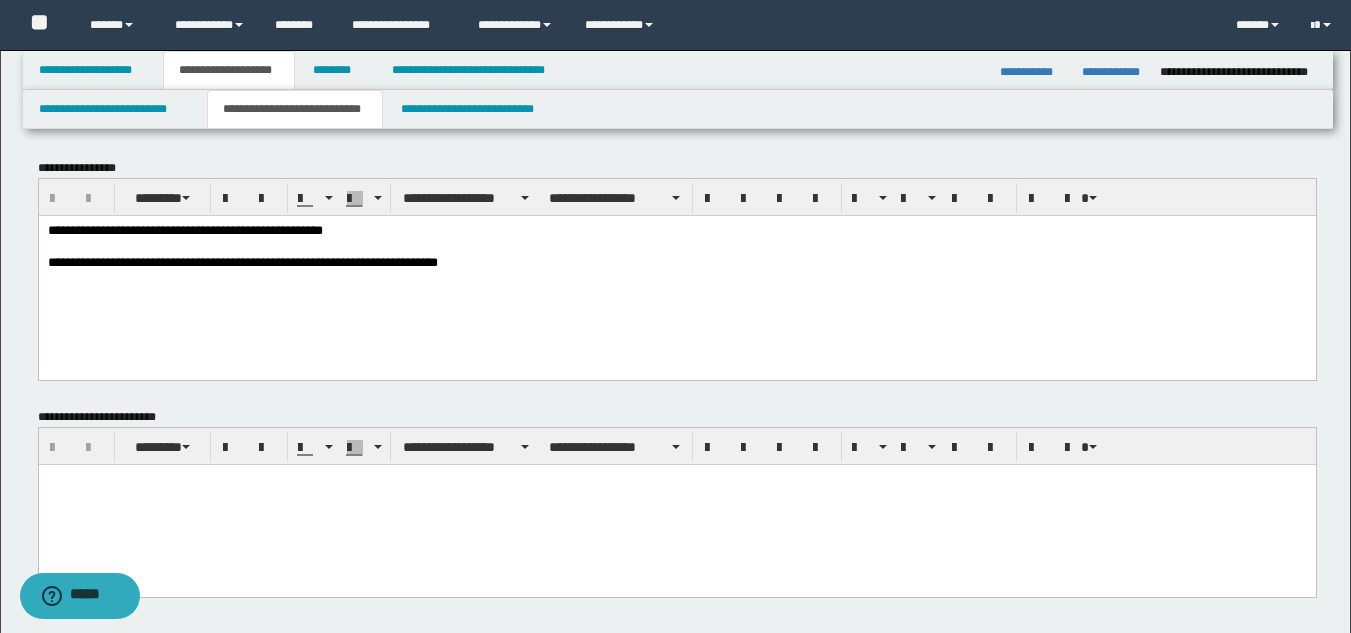 click on "**********" at bounding box center (1113, 72) 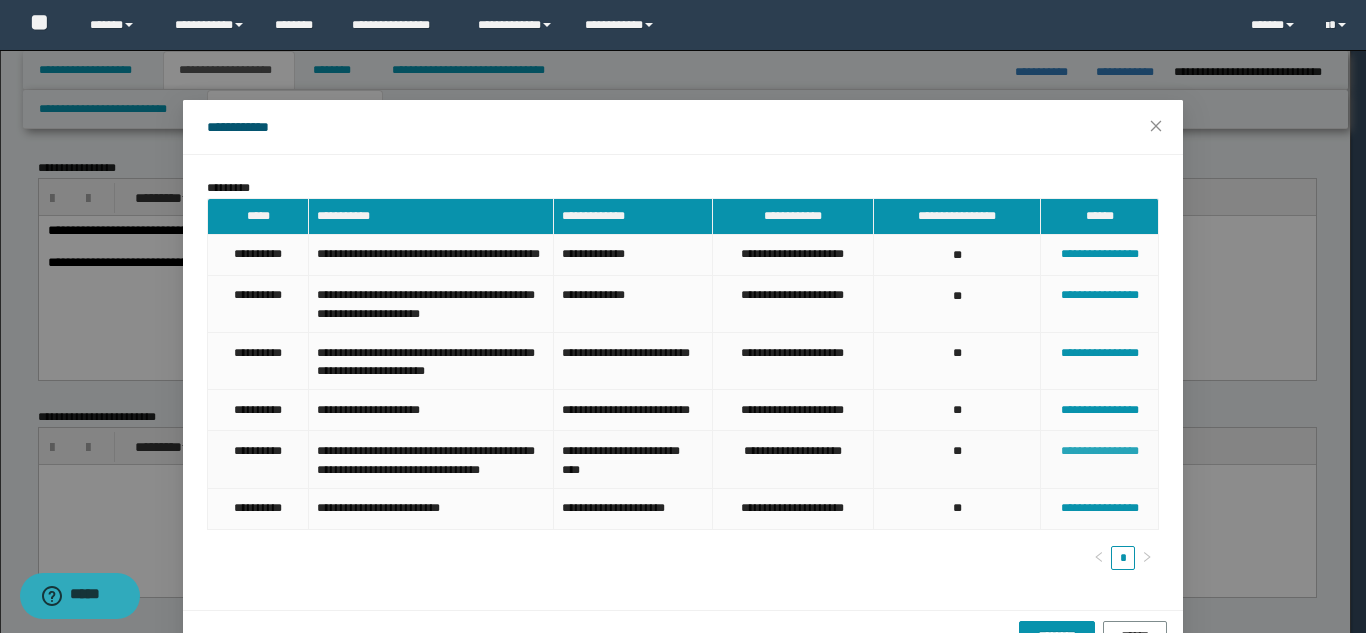 click on "**********" at bounding box center (1100, 451) 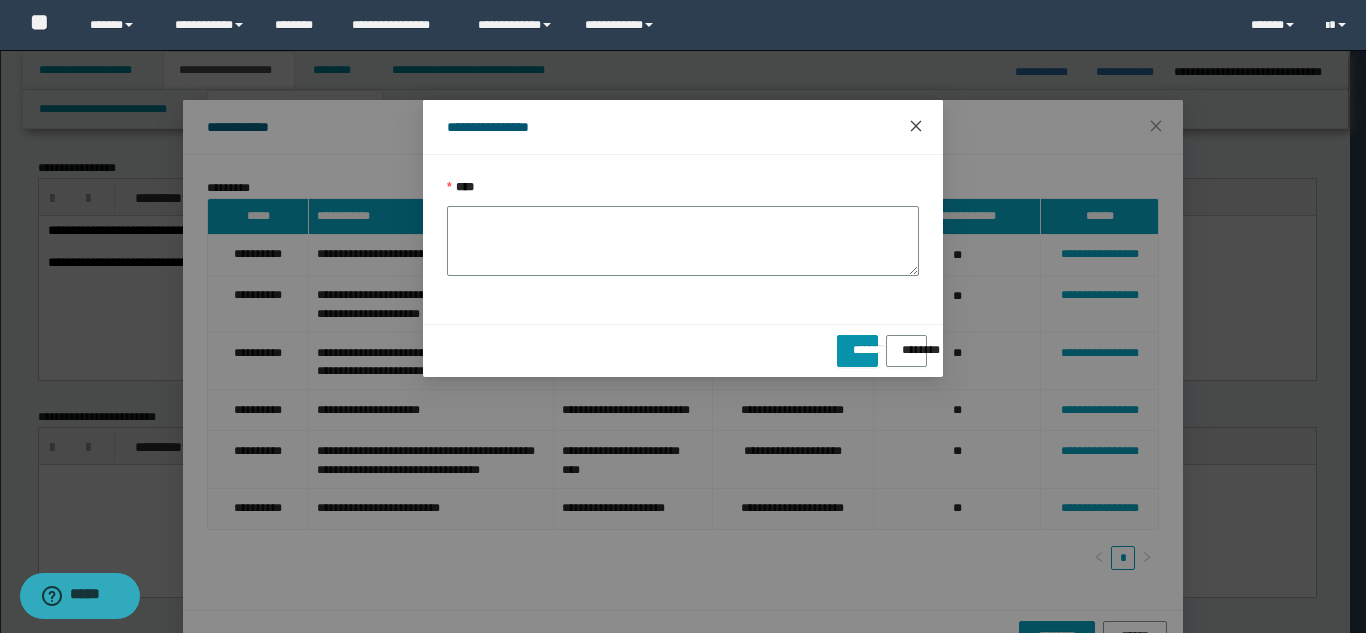 click at bounding box center (916, 127) 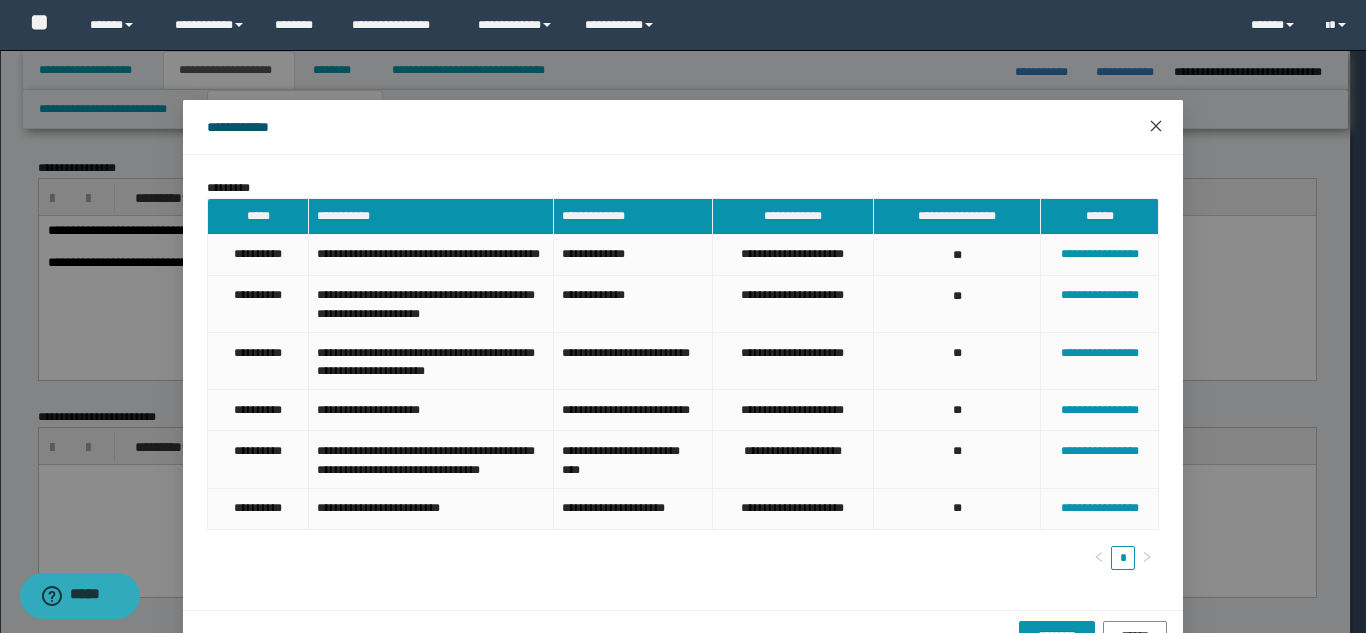 click 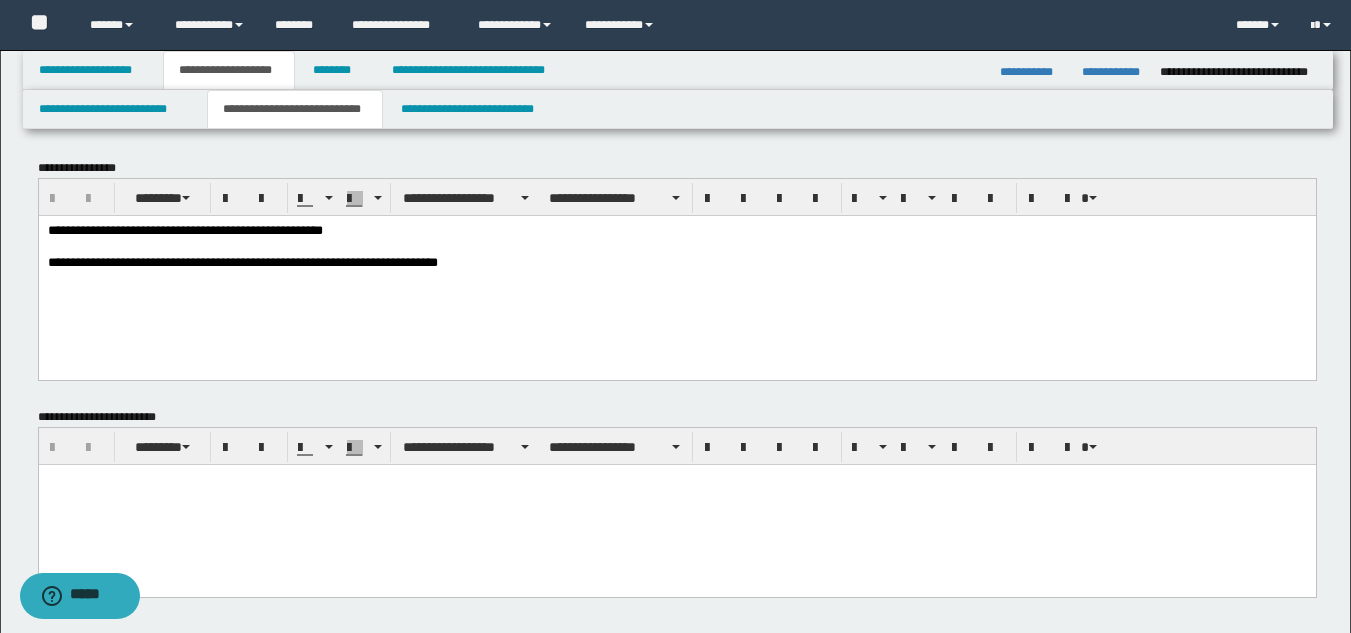 click on "**********" at bounding box center [676, 231] 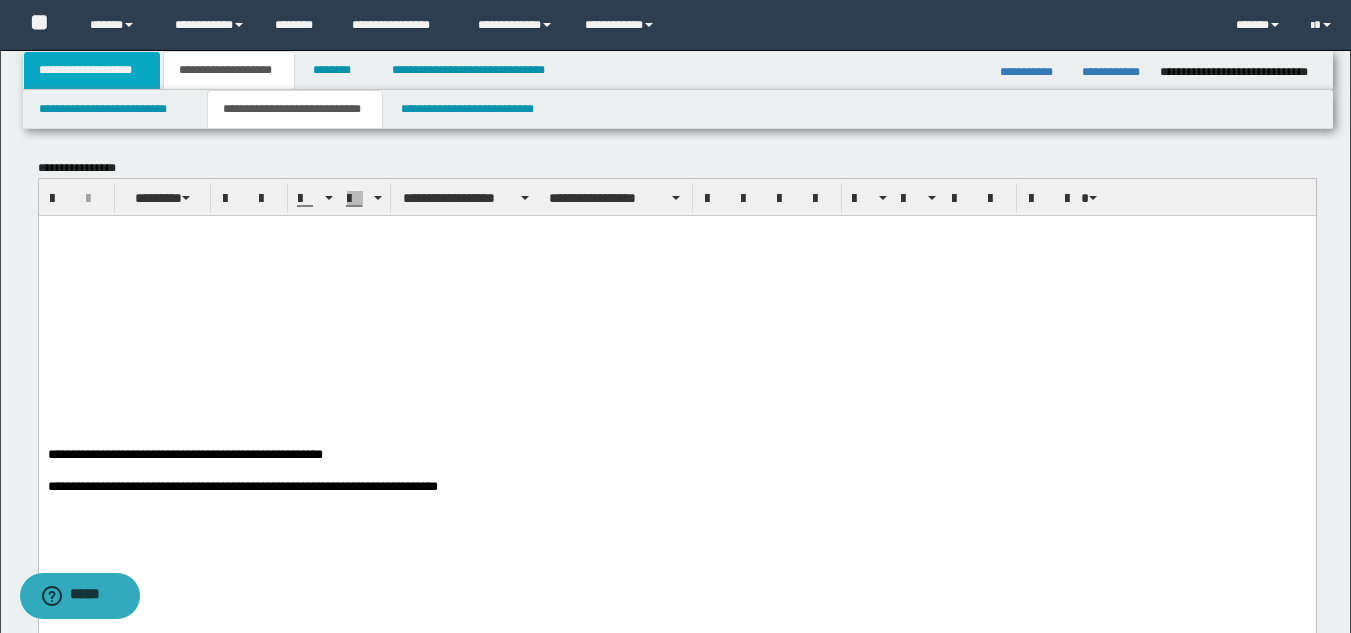 click on "**********" at bounding box center (92, 70) 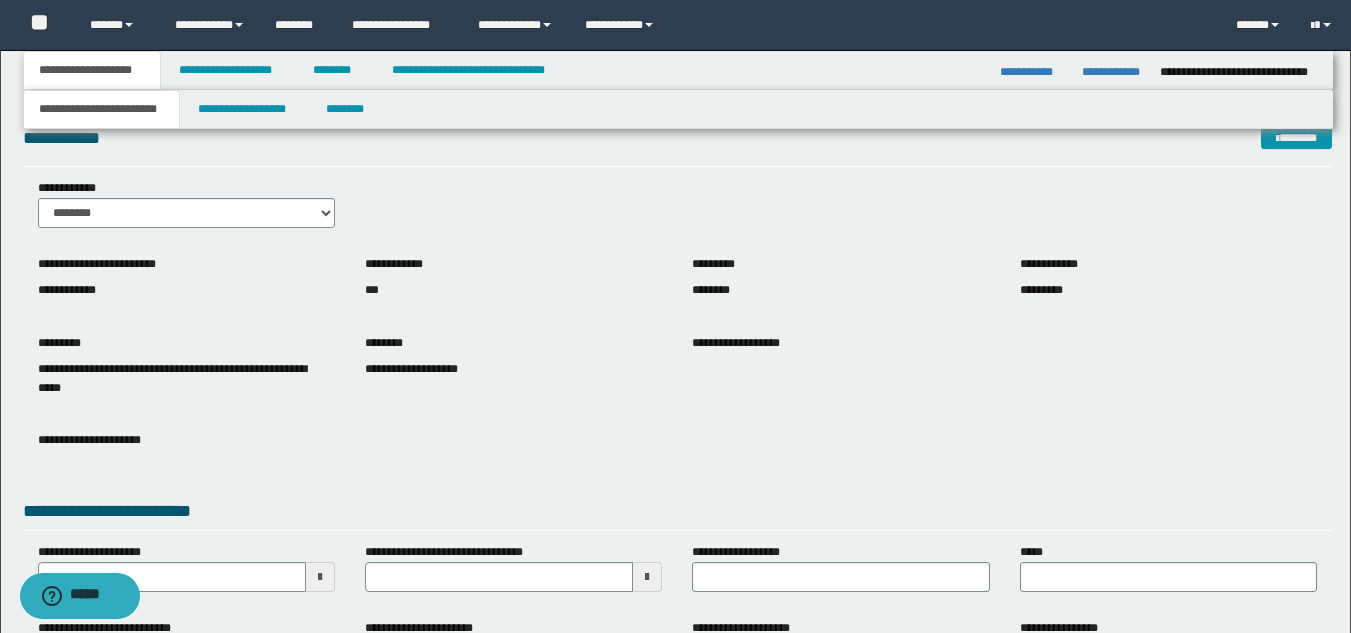 scroll, scrollTop: 0, scrollLeft: 0, axis: both 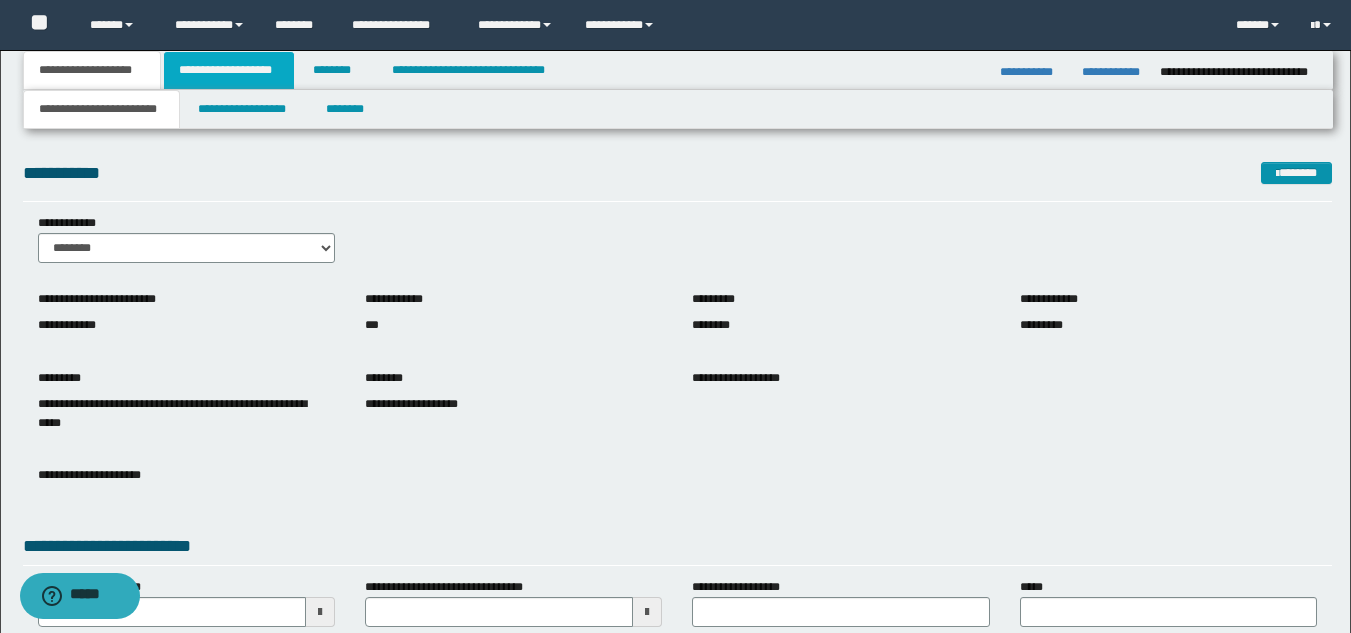 click on "**********" at bounding box center [229, 70] 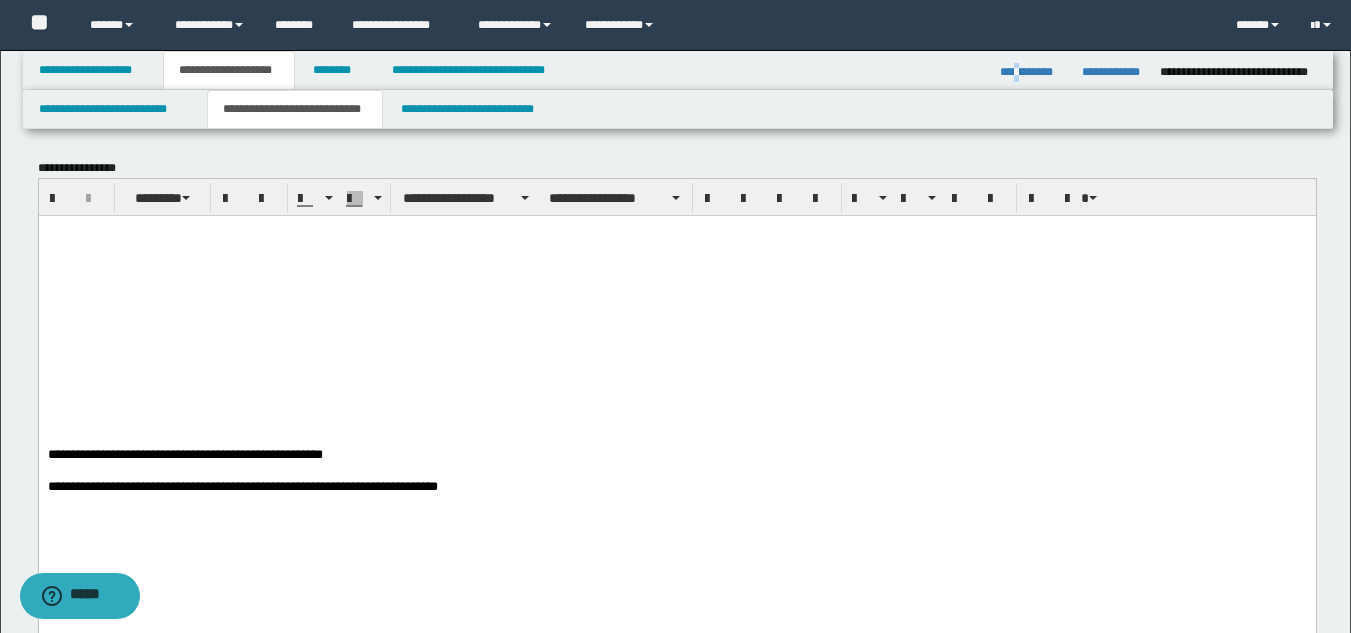 click on "**********" at bounding box center [1033, 72] 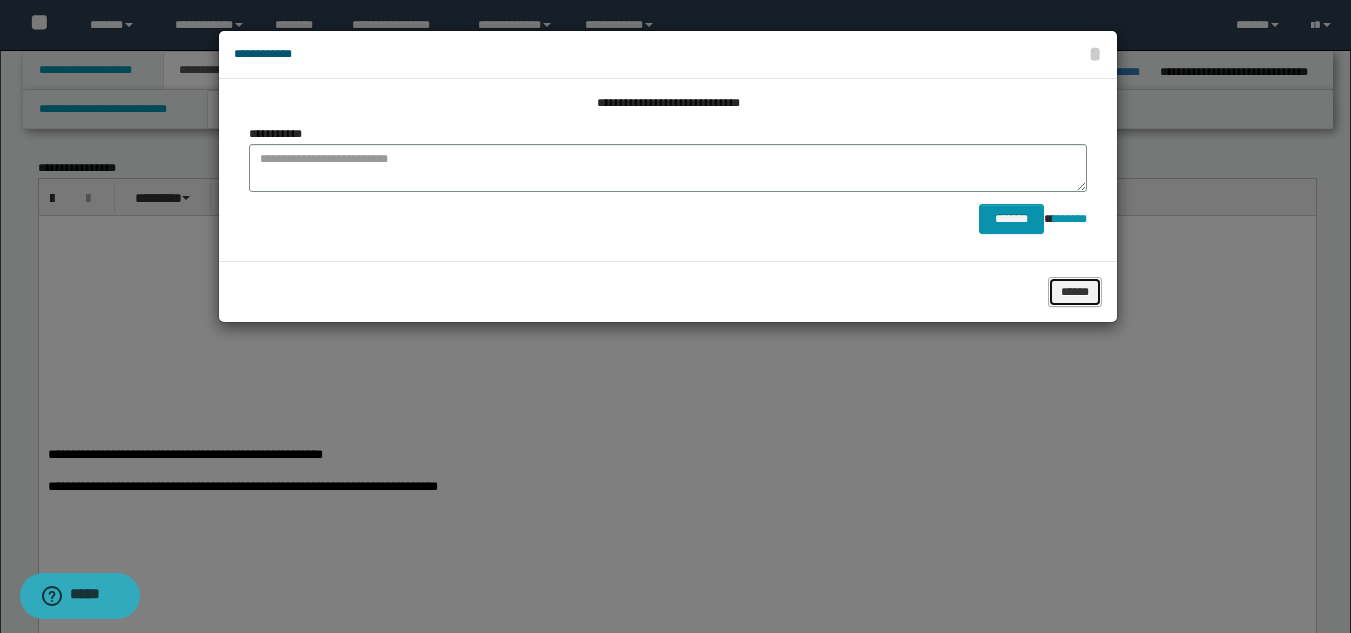 click on "******" at bounding box center (1075, 292) 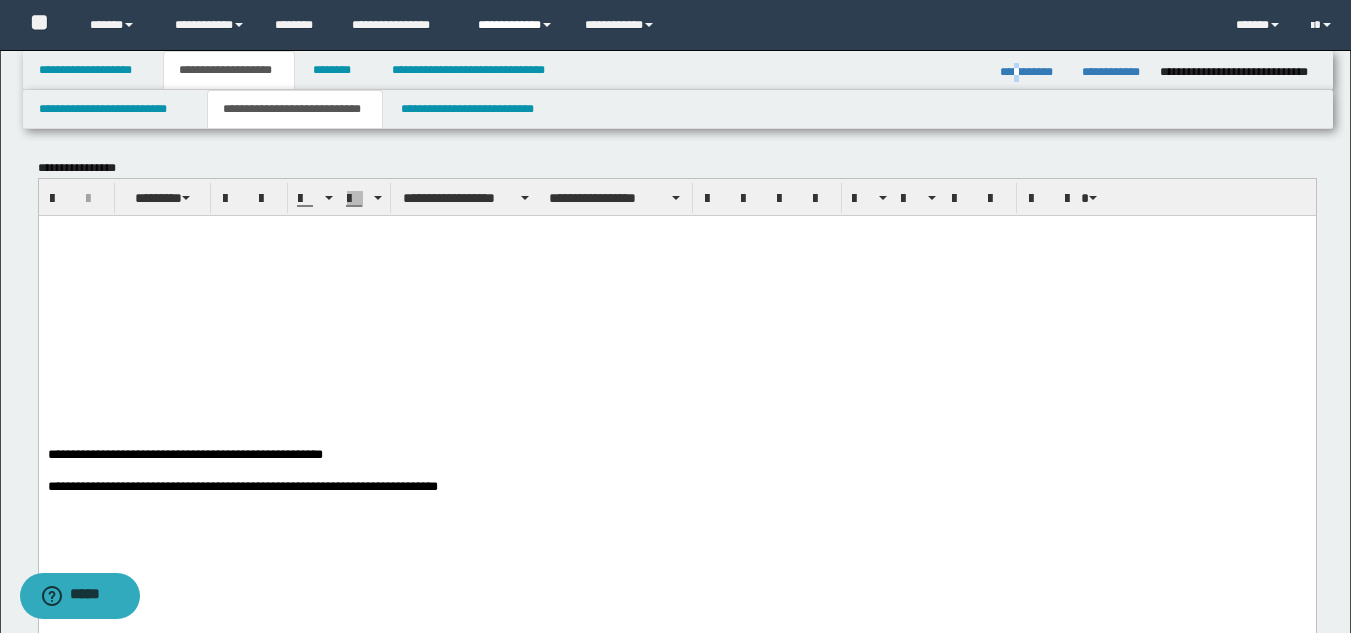 click on "**********" at bounding box center (516, 25) 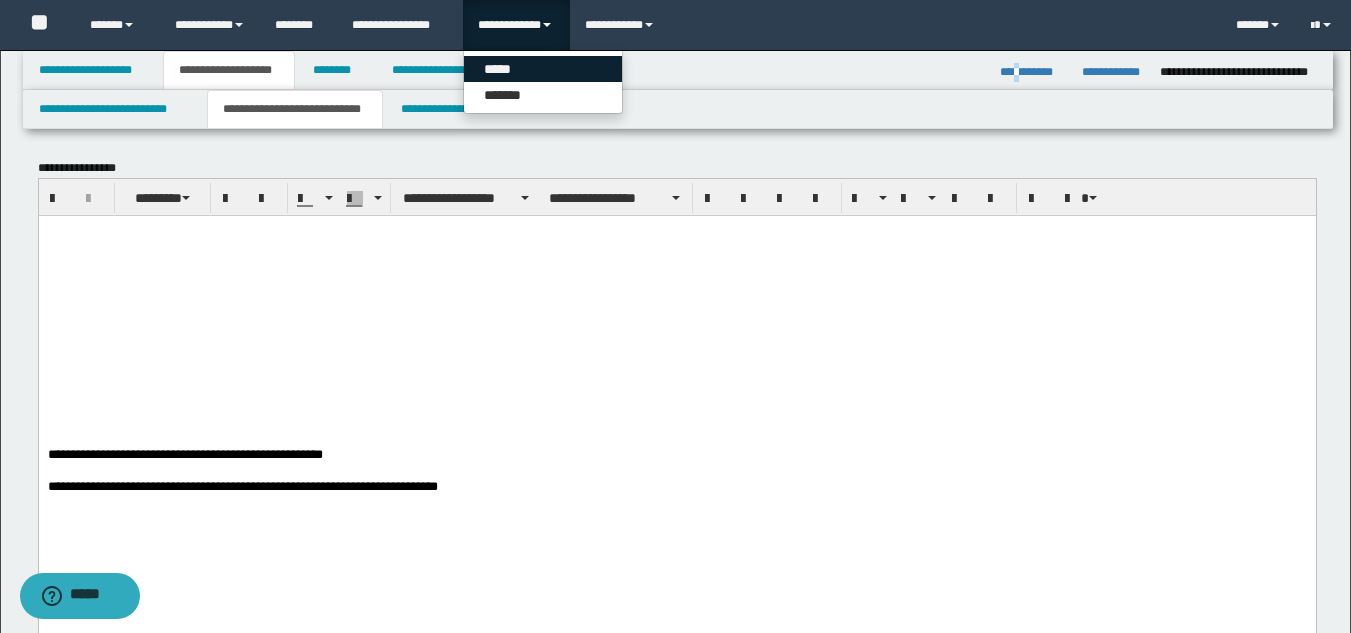 click on "*****" at bounding box center (543, 69) 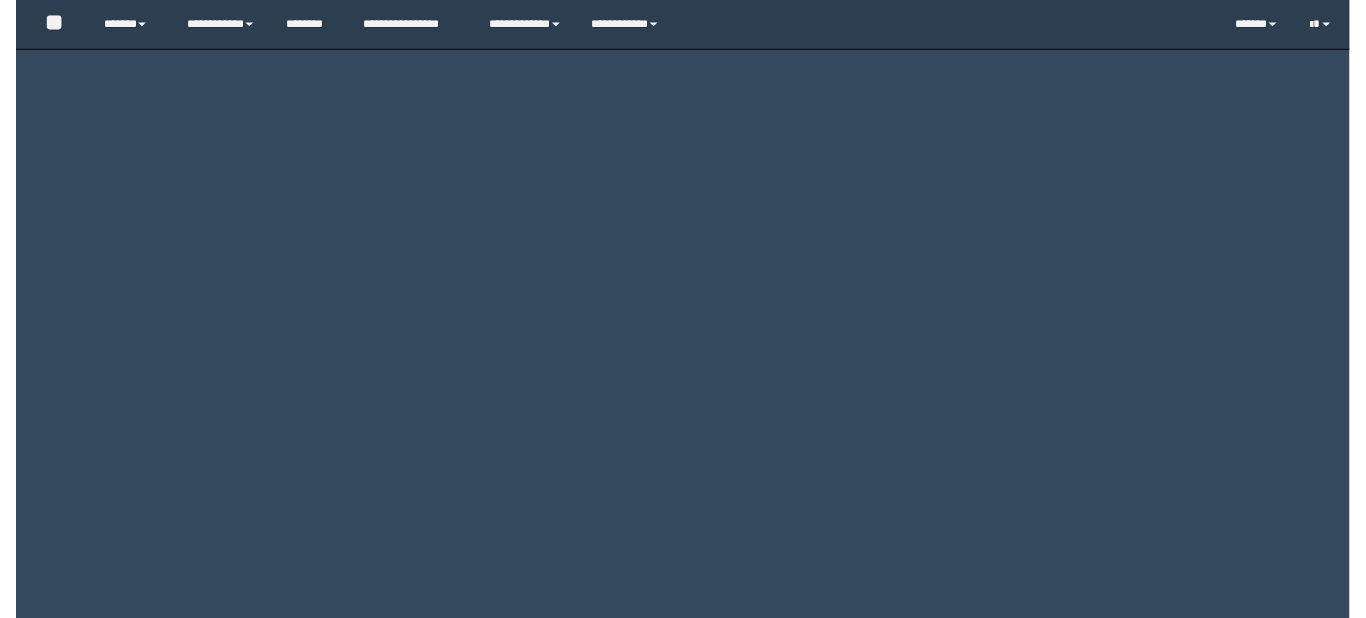 scroll, scrollTop: 0, scrollLeft: 0, axis: both 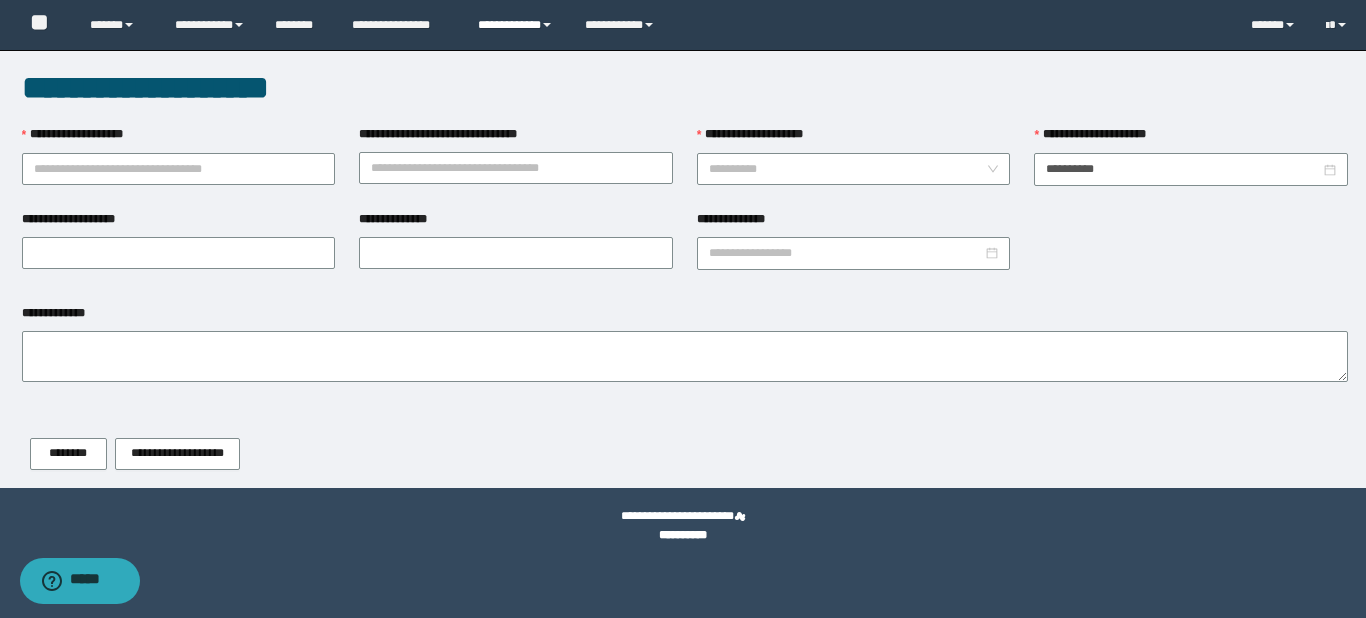 click on "**********" at bounding box center [516, 25] 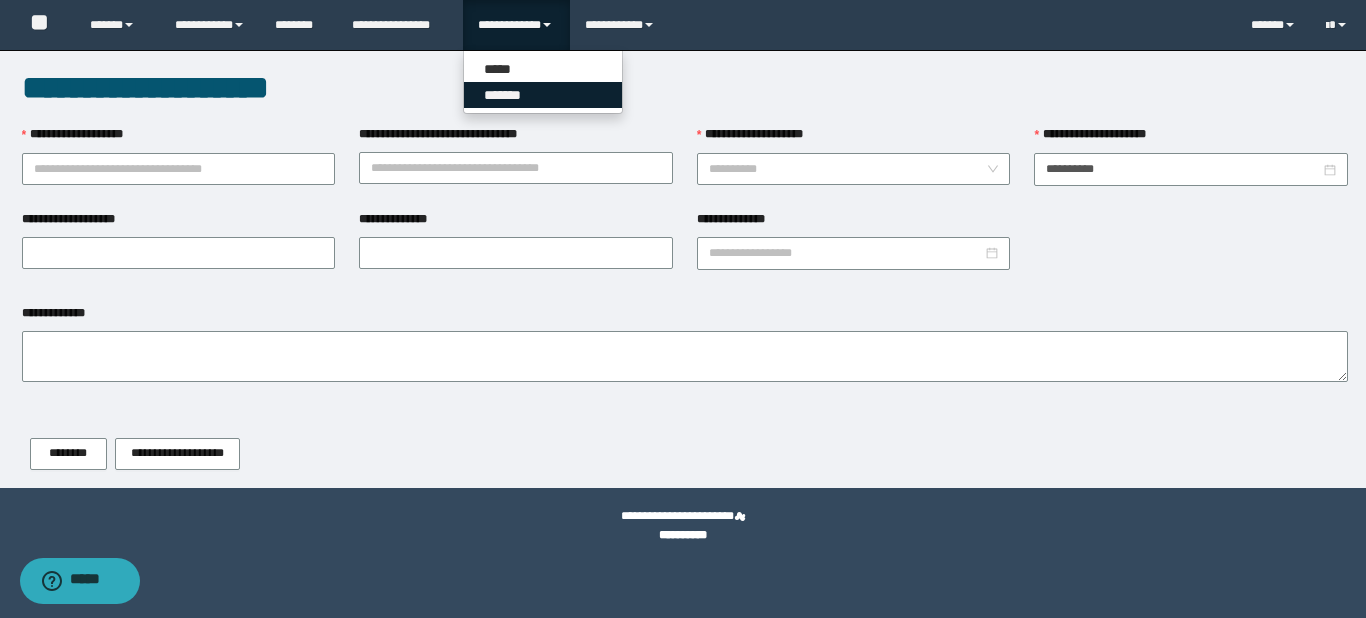 click on "*******" at bounding box center [543, 95] 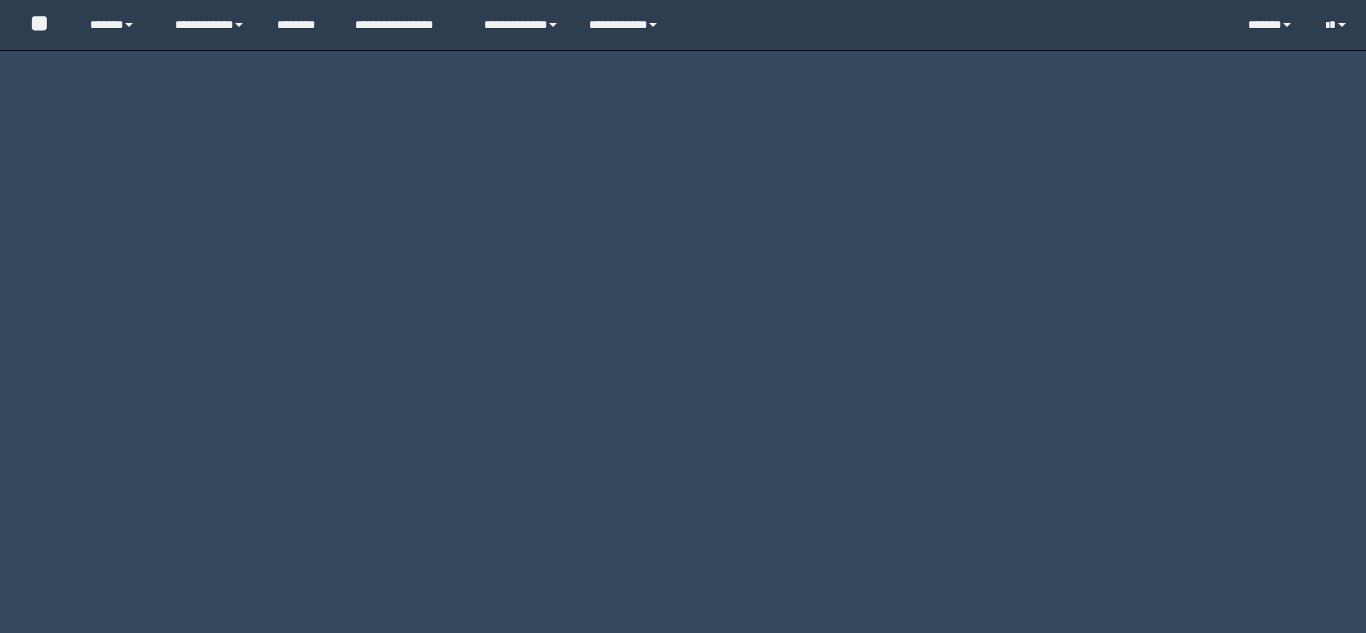 scroll, scrollTop: 0, scrollLeft: 0, axis: both 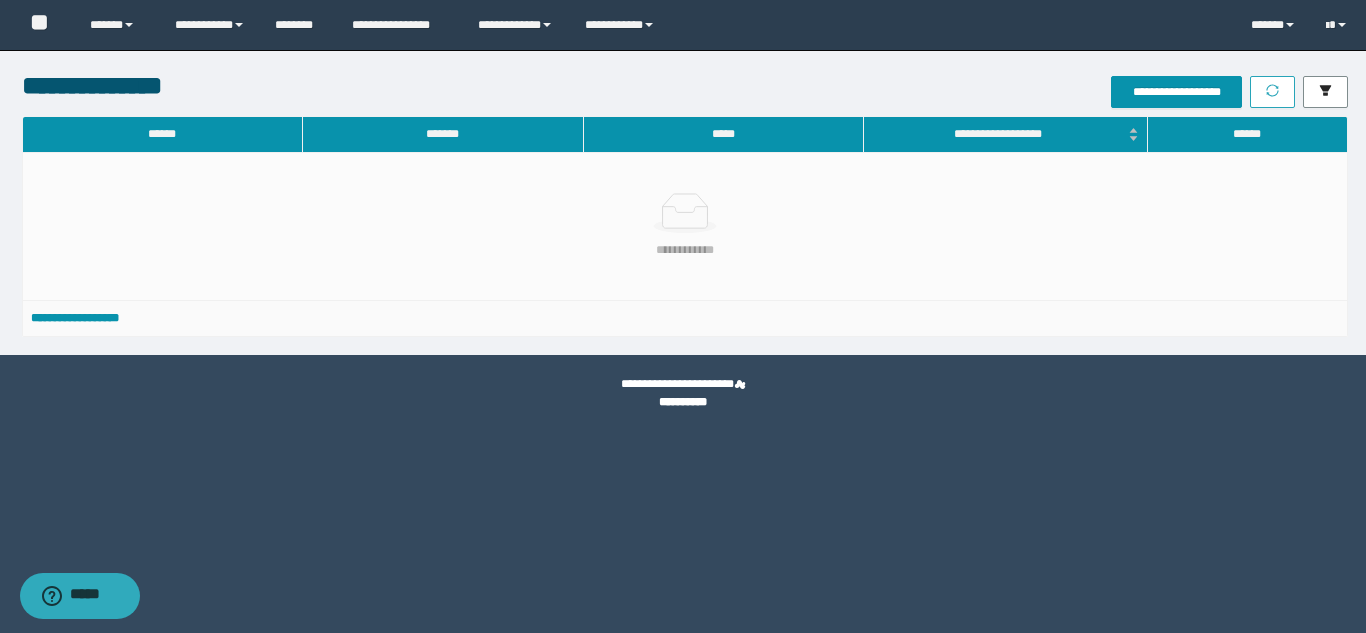 click 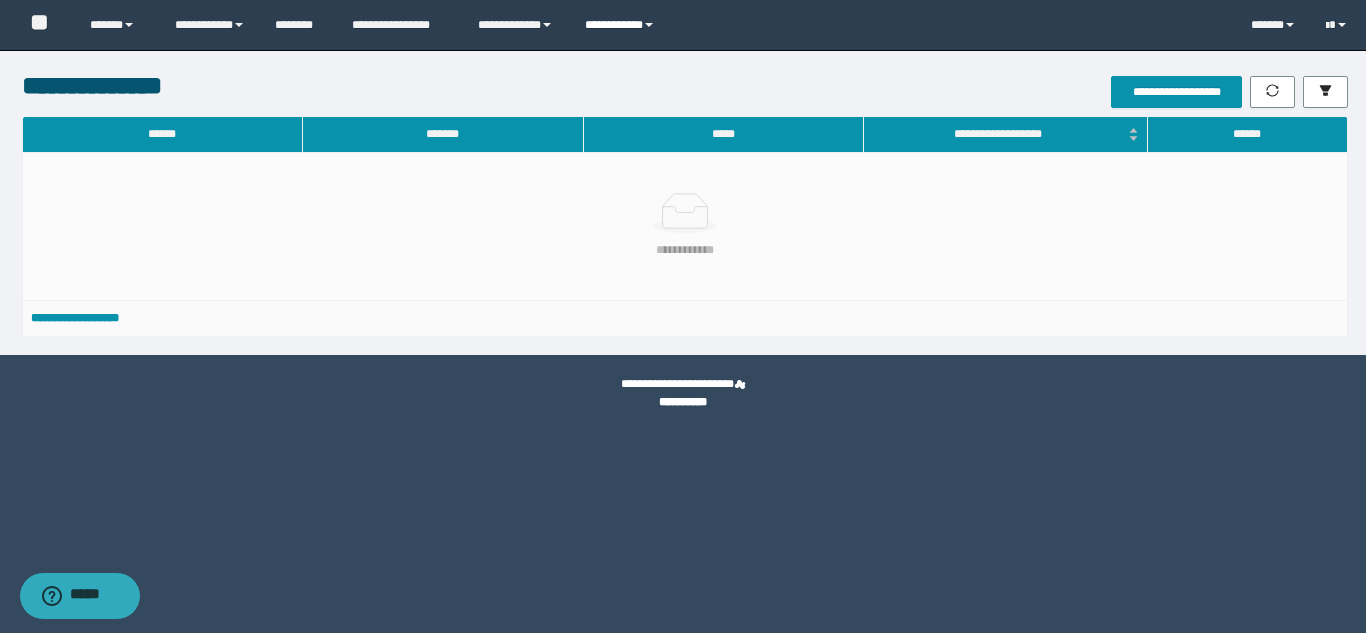 click on "**********" at bounding box center (622, 25) 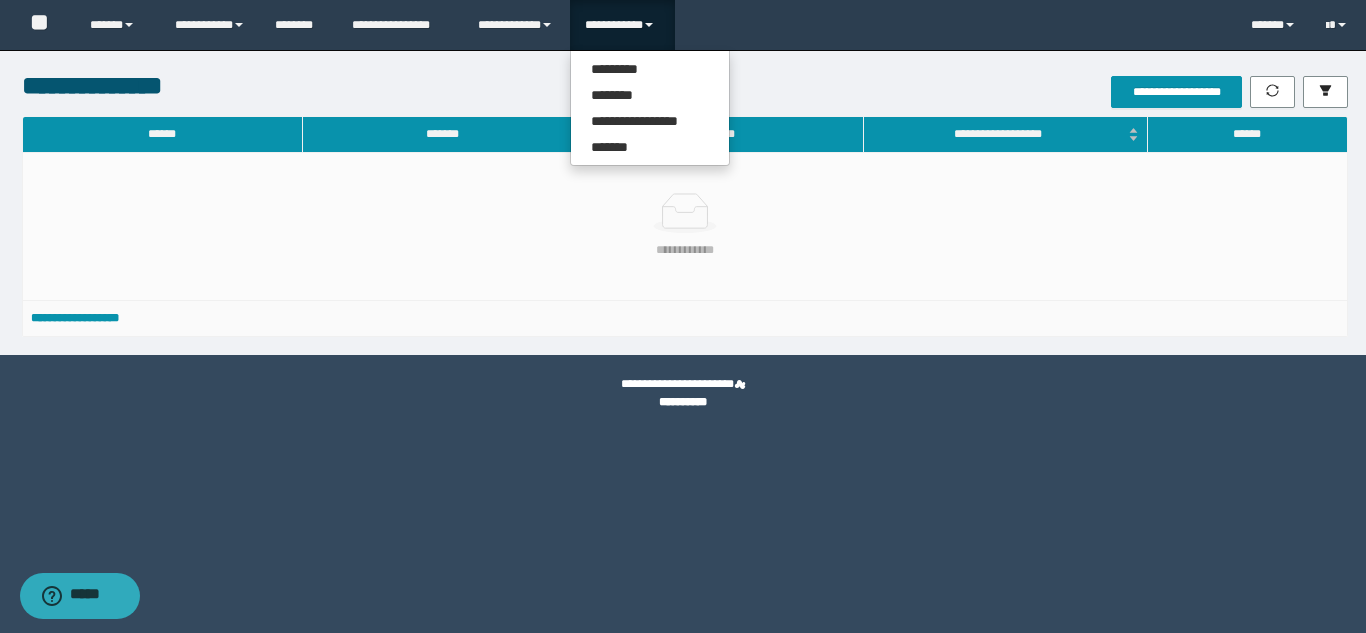 click on "**********" at bounding box center [519, 85] 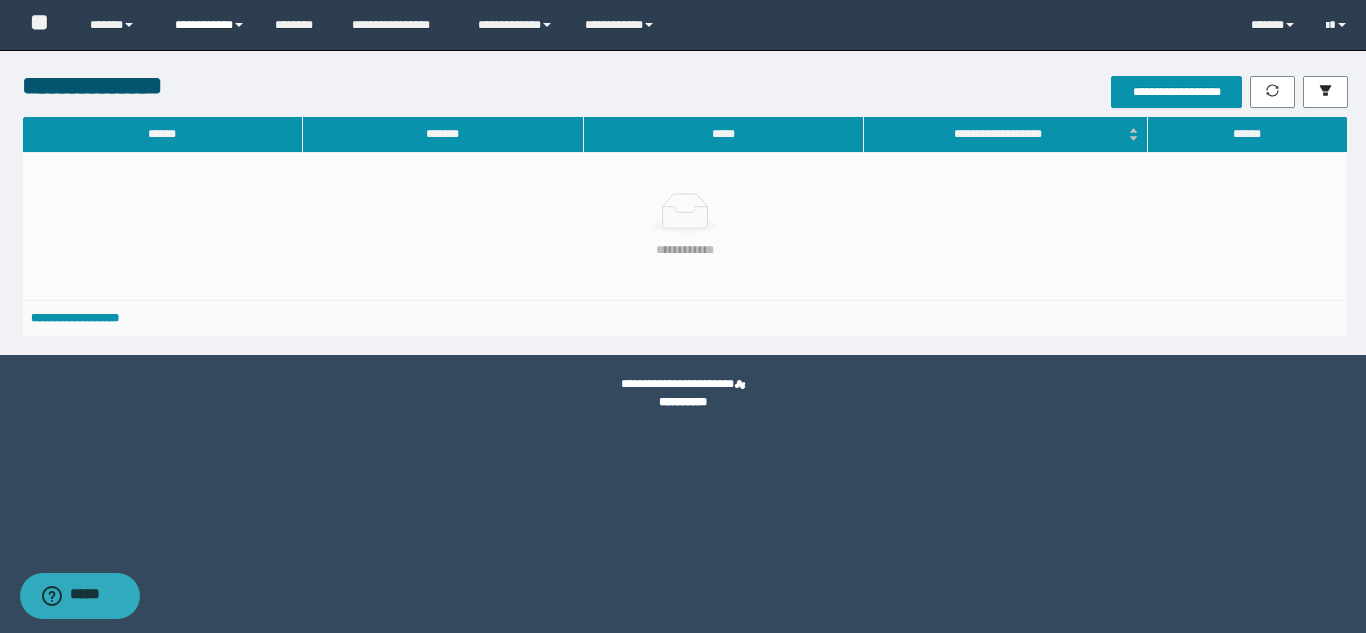 click on "**********" at bounding box center [210, 25] 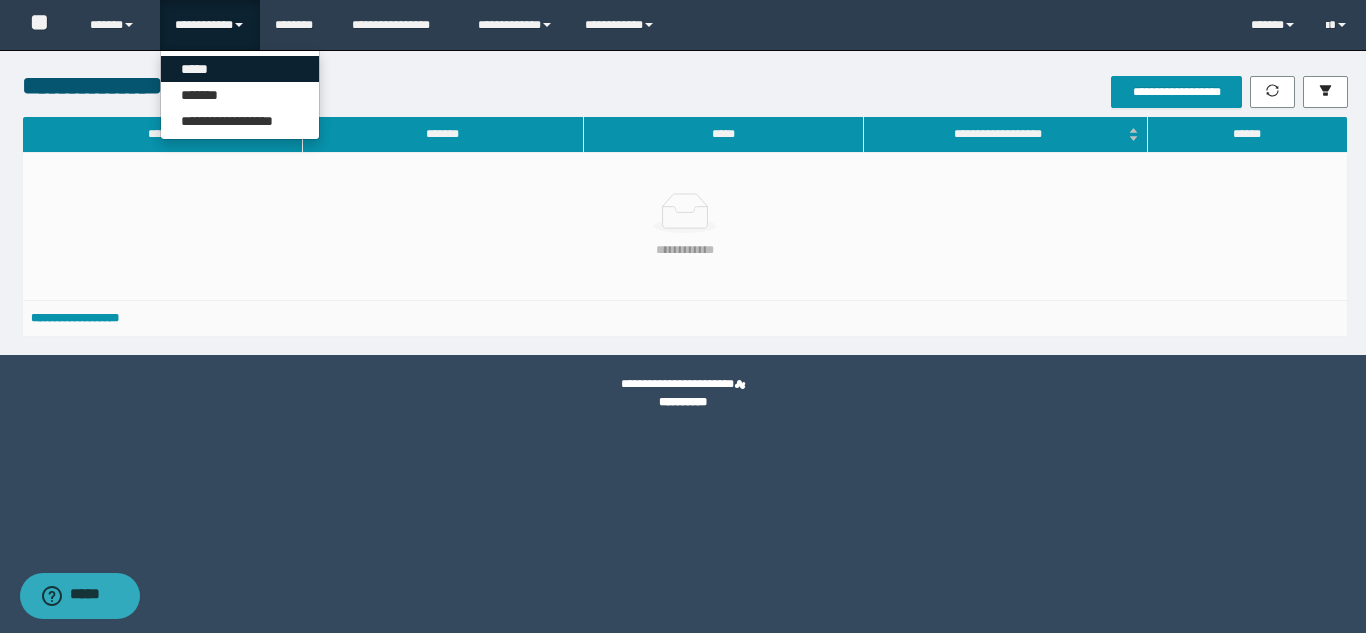 click on "*****" at bounding box center [240, 69] 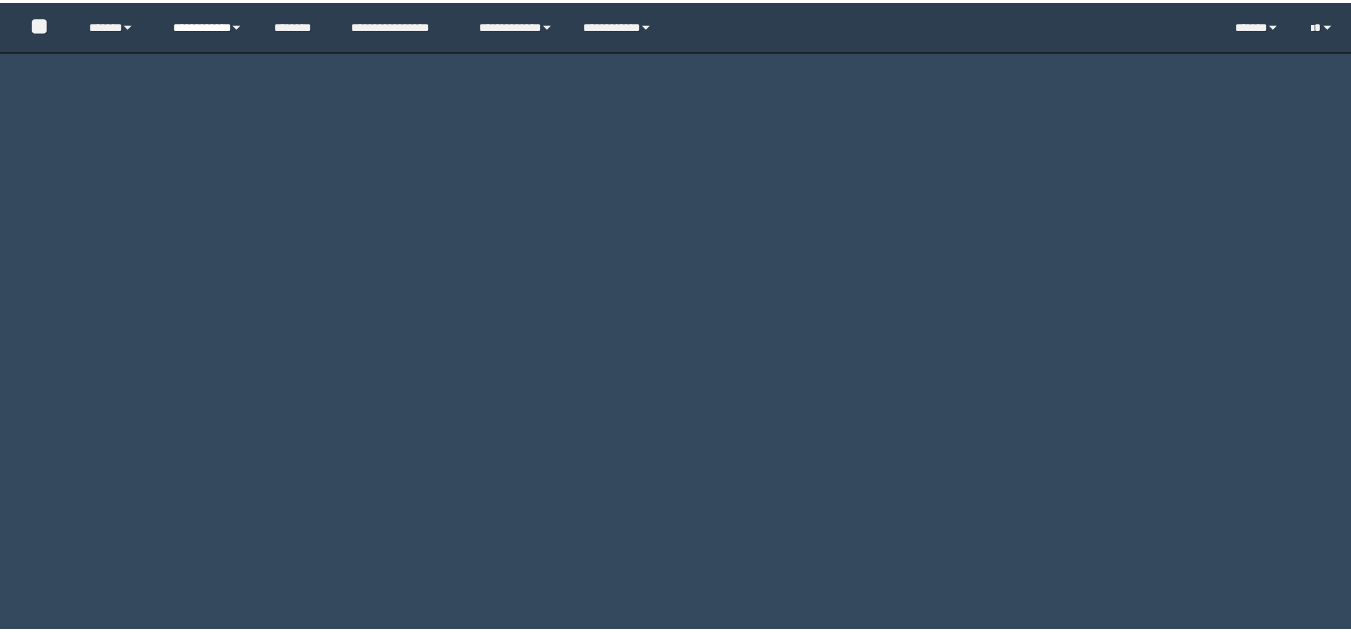 scroll, scrollTop: 0, scrollLeft: 0, axis: both 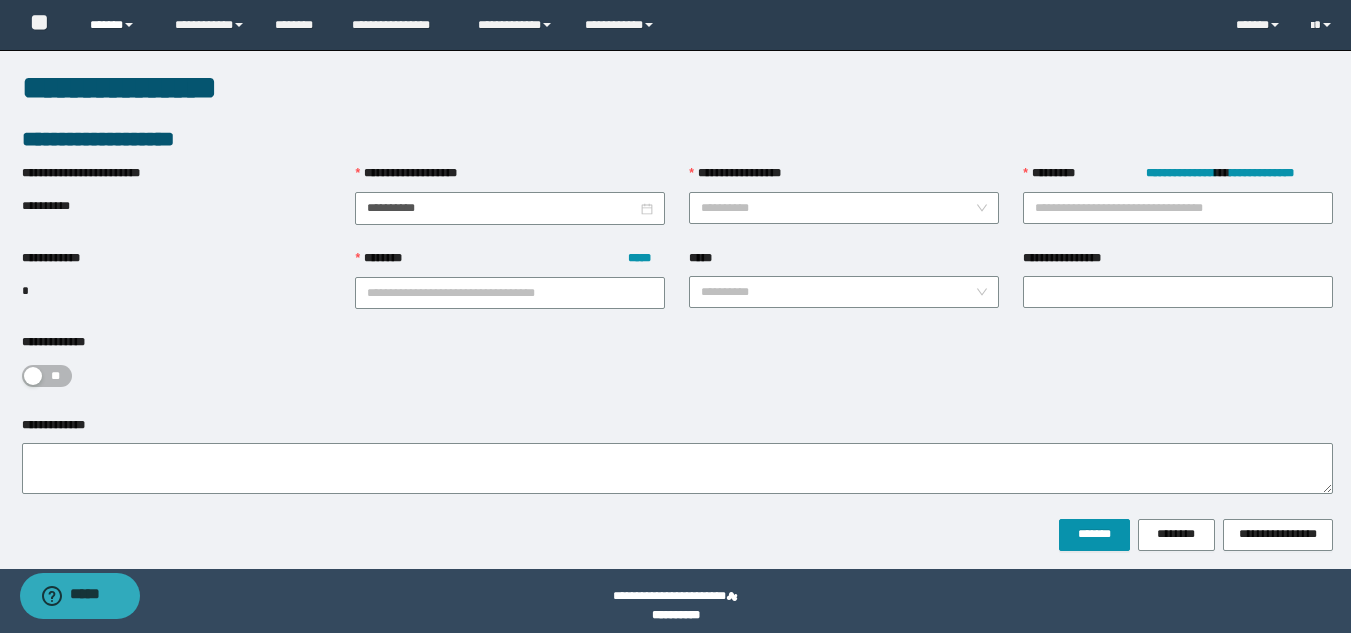 click on "******" at bounding box center [117, 25] 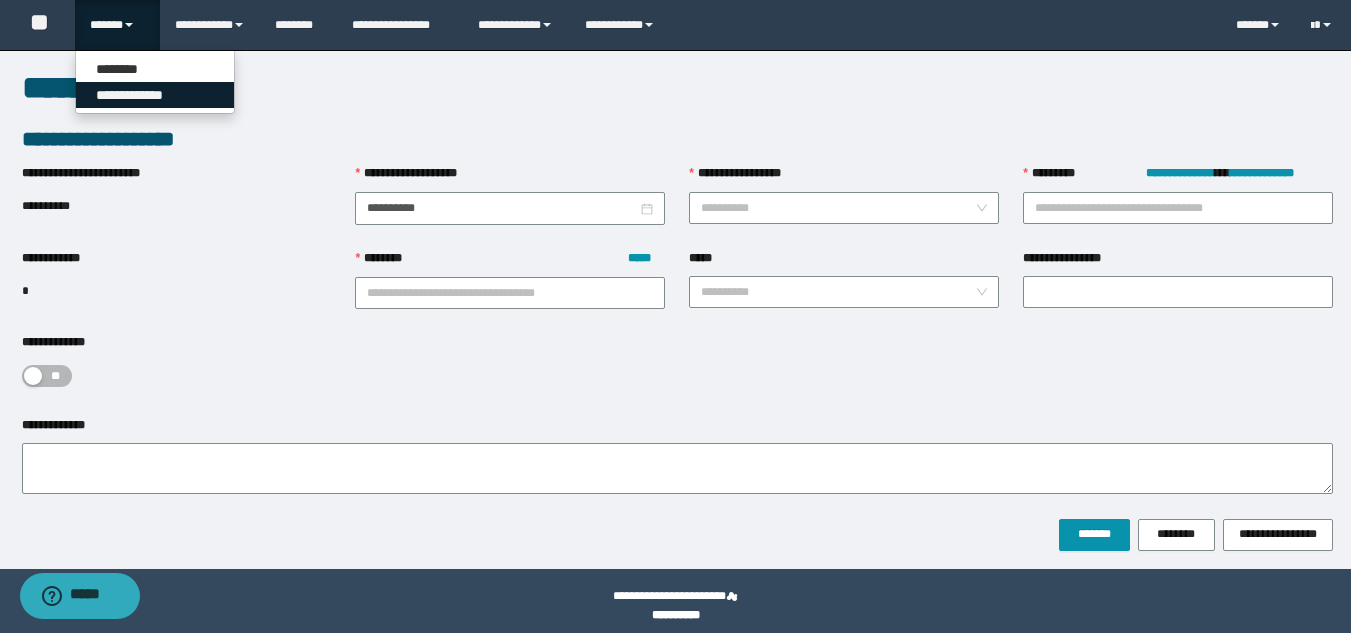 click on "**********" at bounding box center (155, 95) 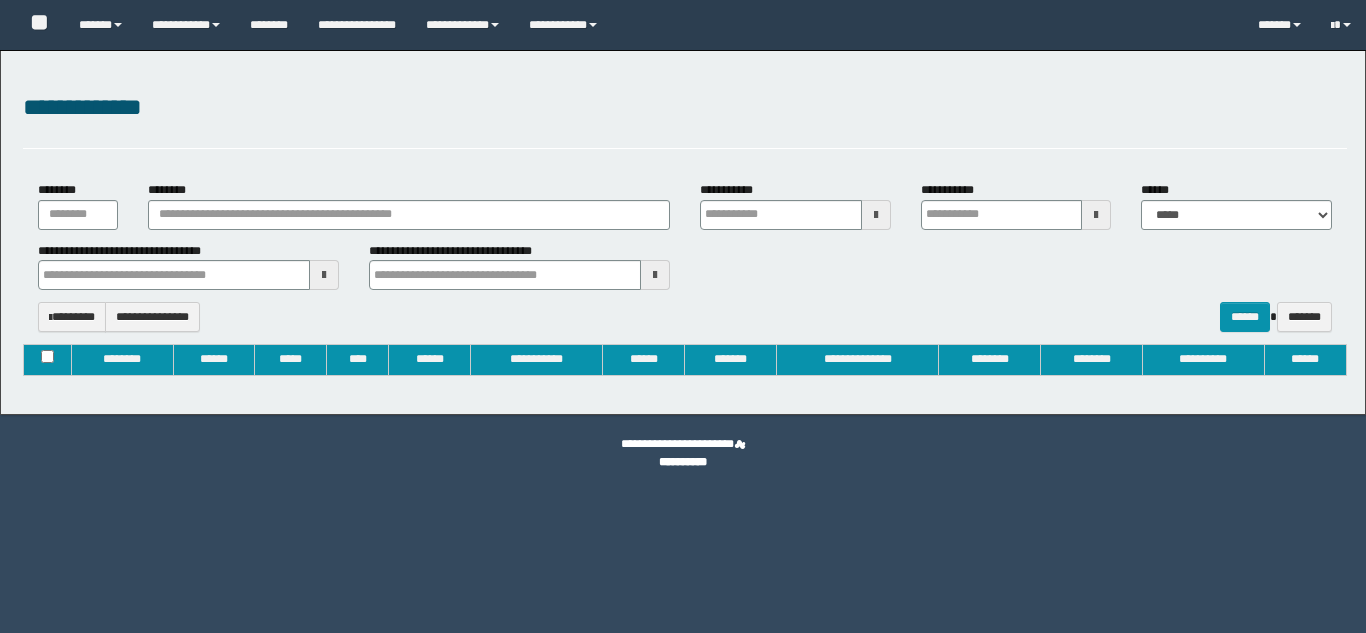 type on "**********" 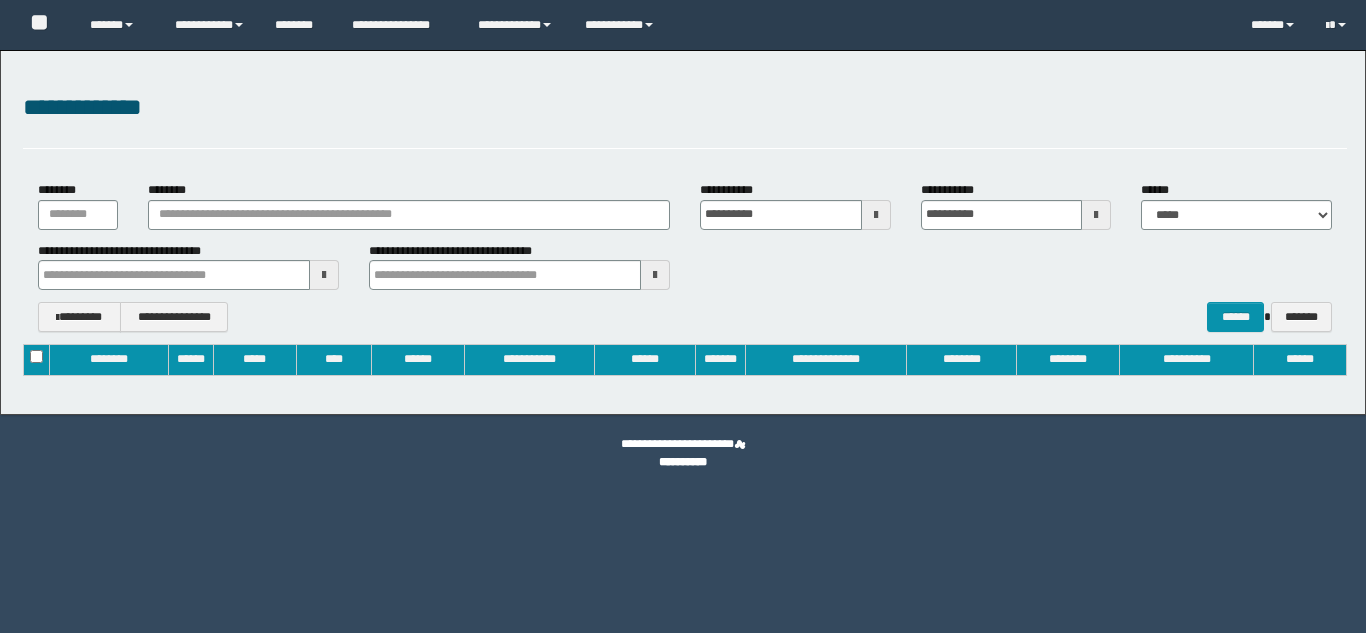 scroll, scrollTop: 0, scrollLeft: 0, axis: both 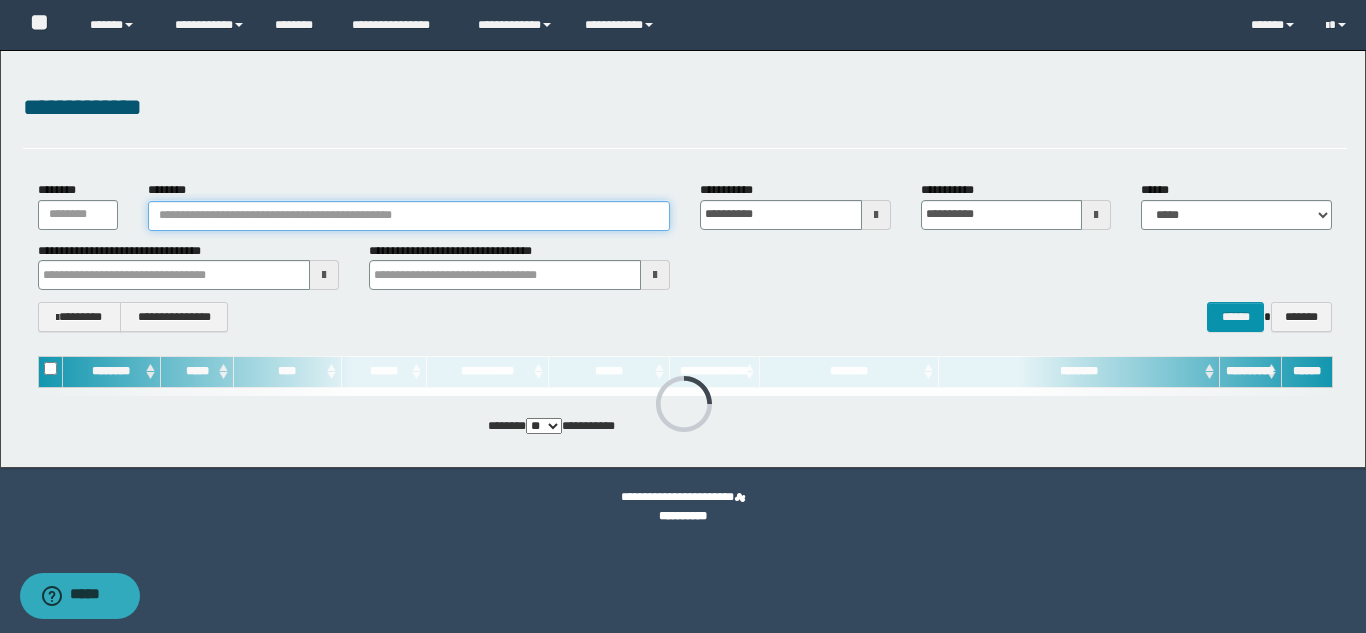 click on "********" at bounding box center [409, 216] 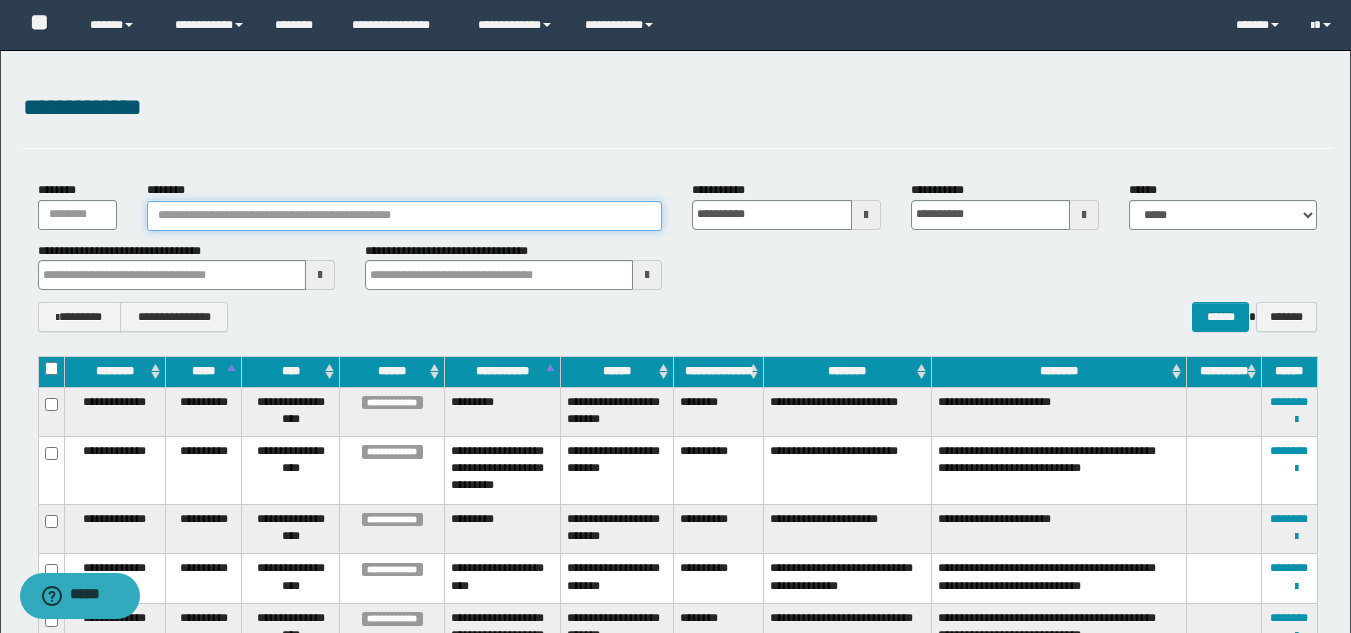click on "********" at bounding box center [405, 216] 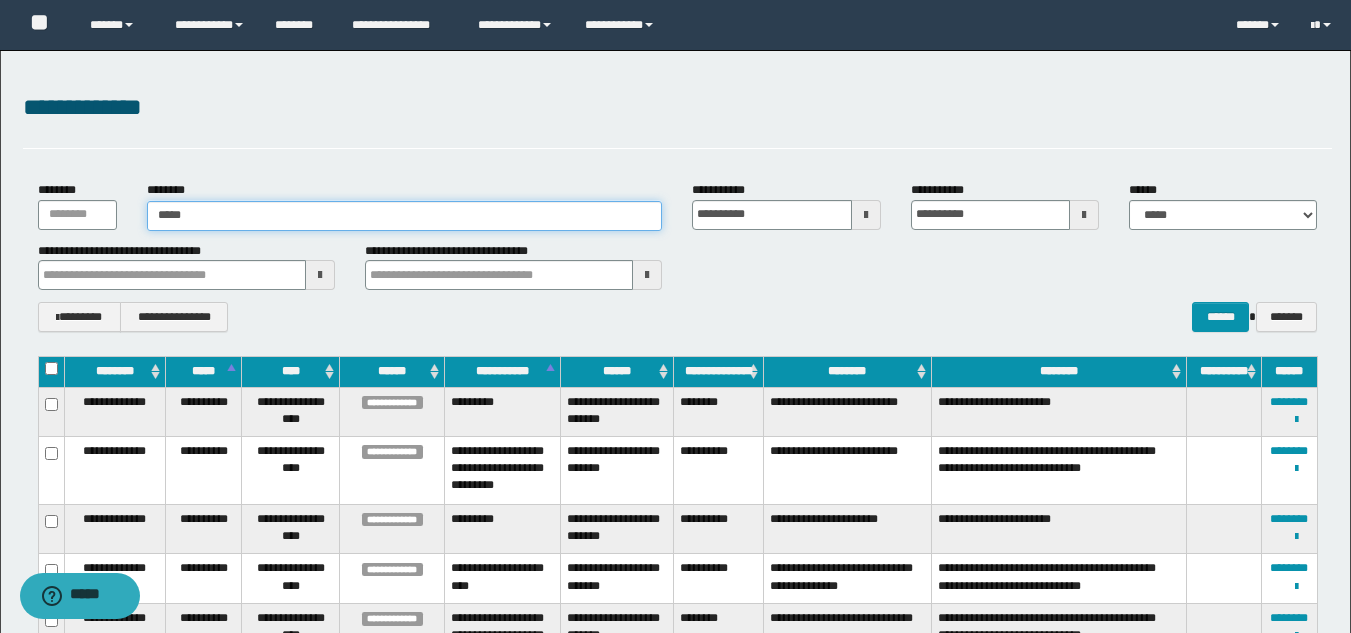 type on "******" 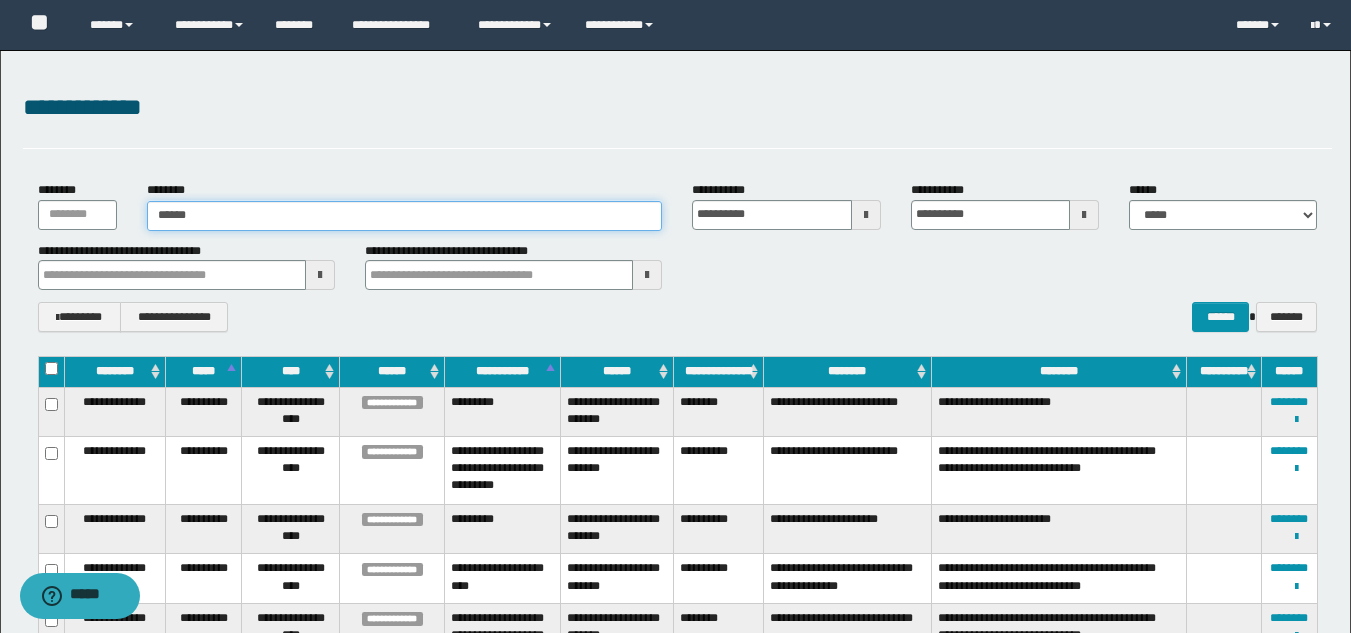 type on "******" 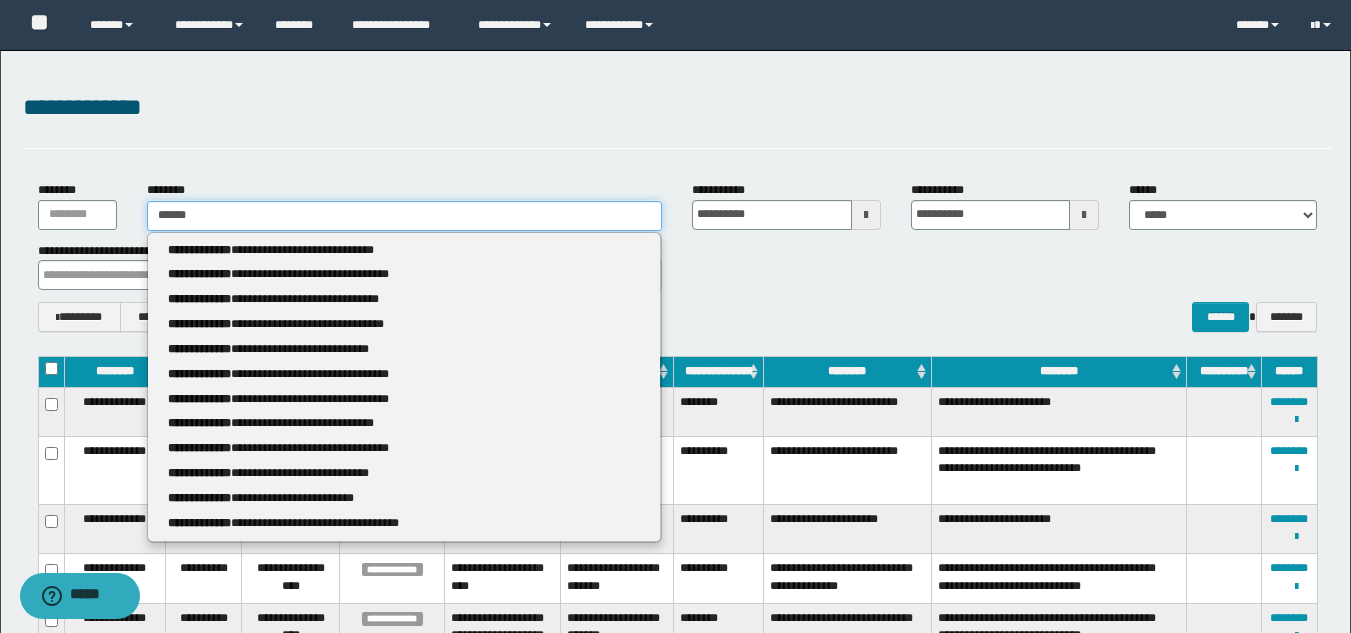 type 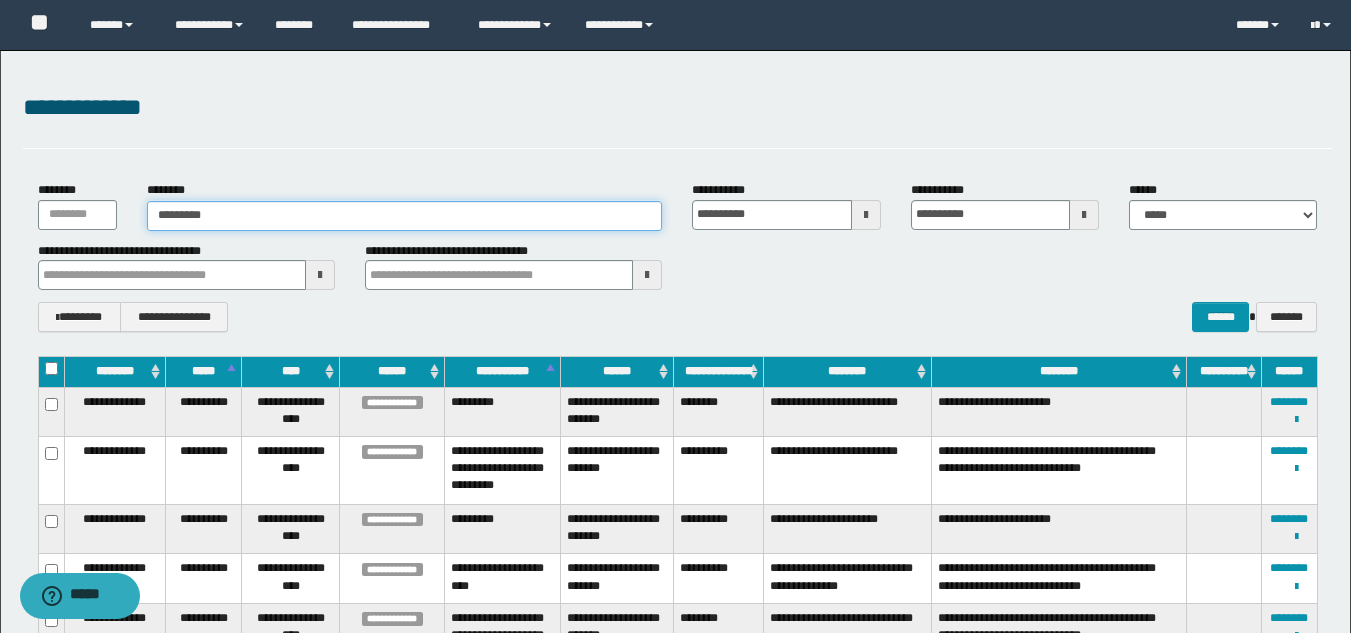 type on "**********" 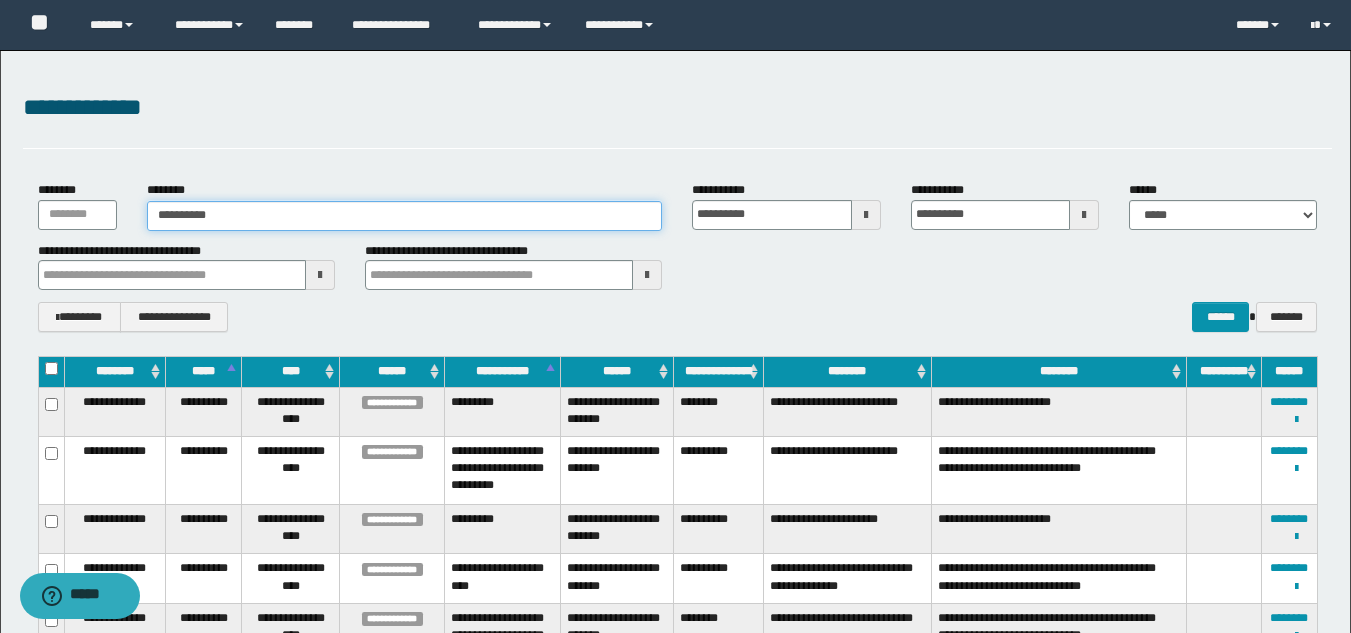 type on "**********" 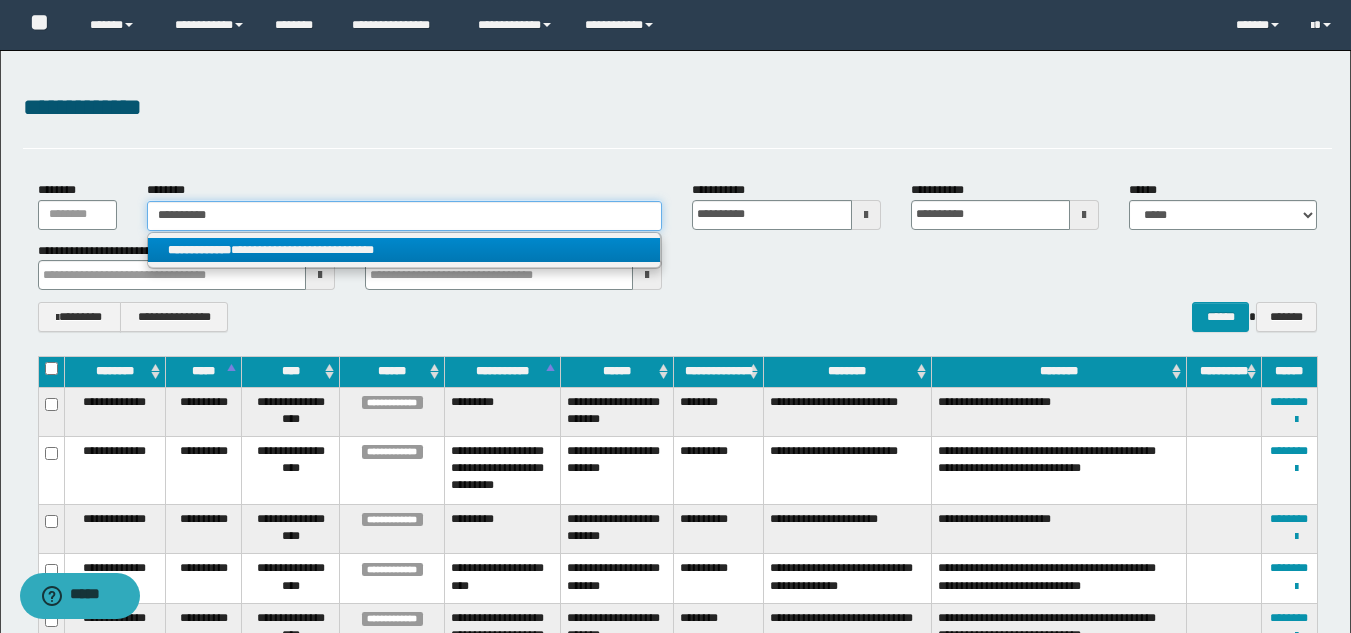 type on "**********" 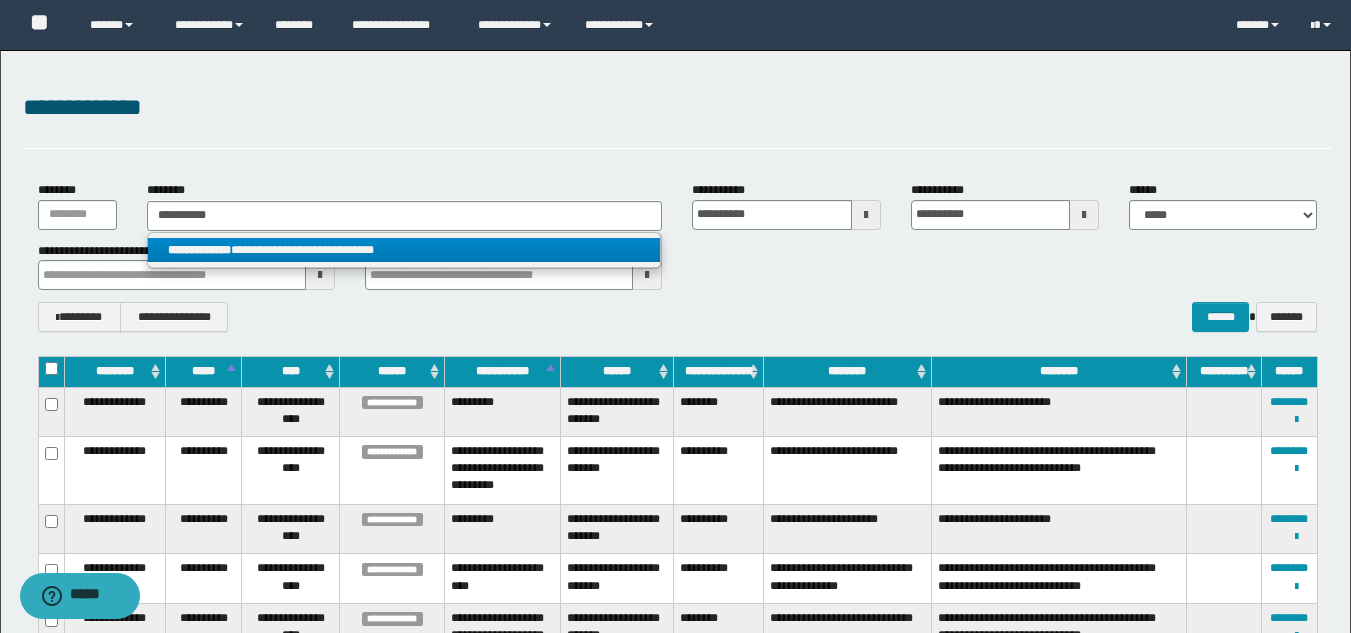 click on "**********" at bounding box center (404, 250) 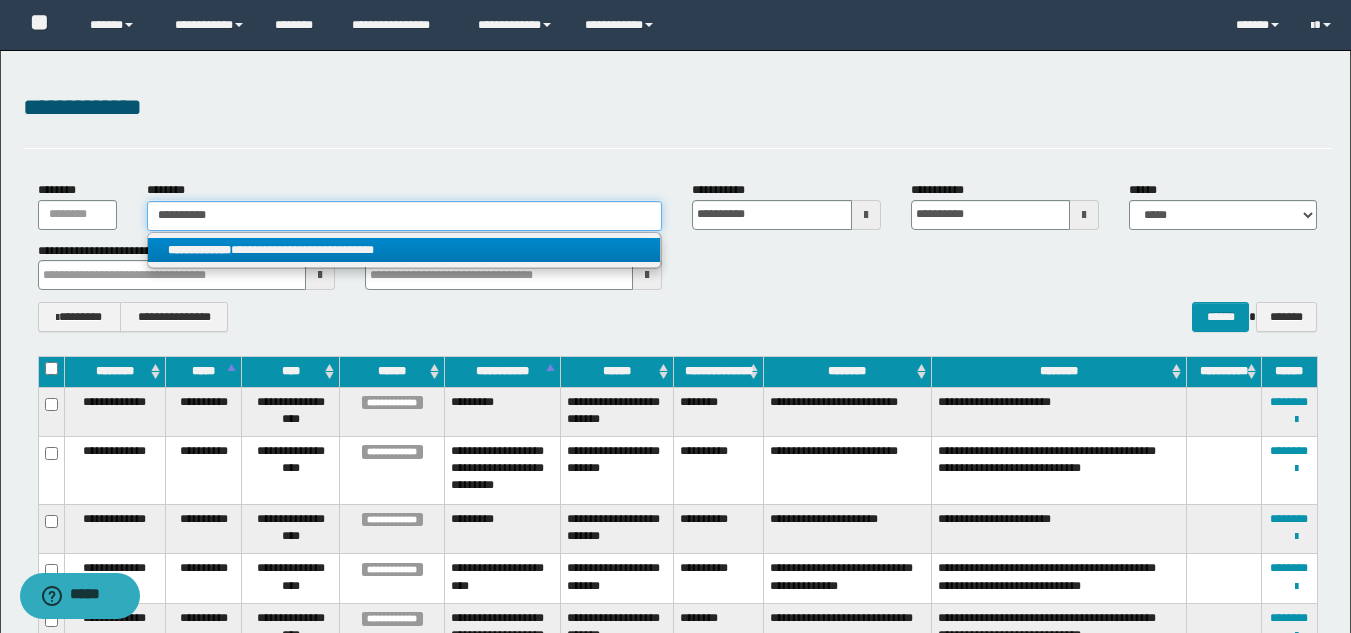 type 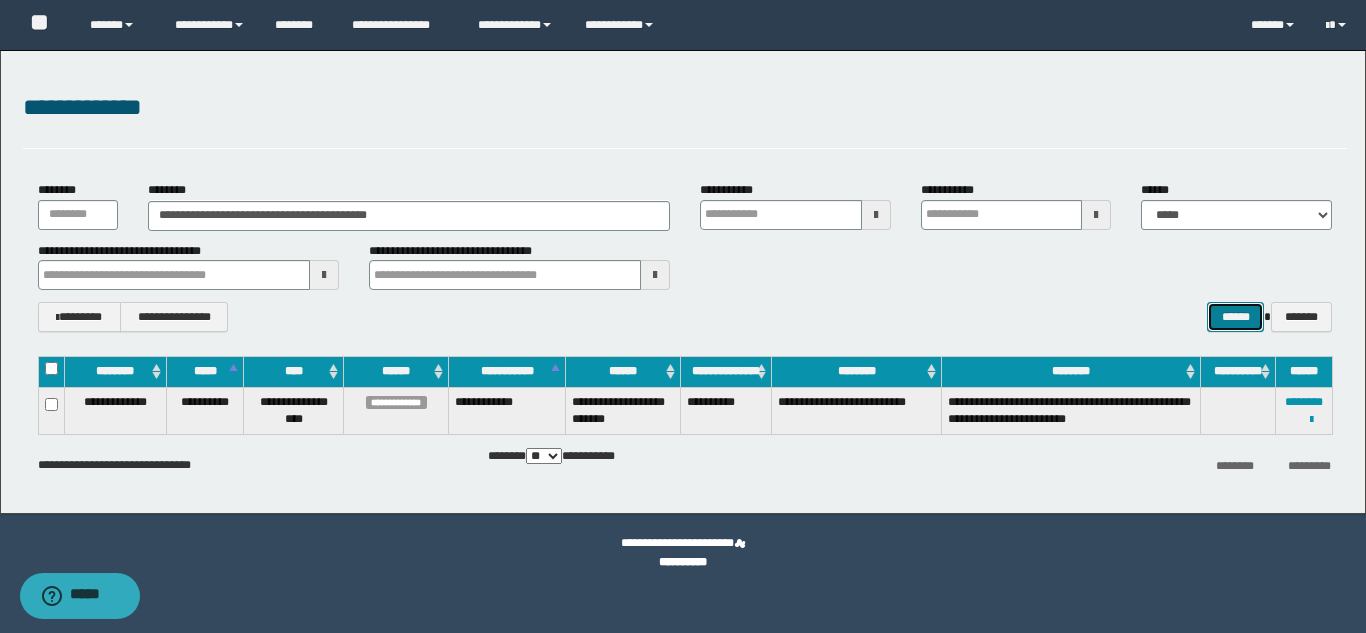 click on "******" at bounding box center (1235, 317) 